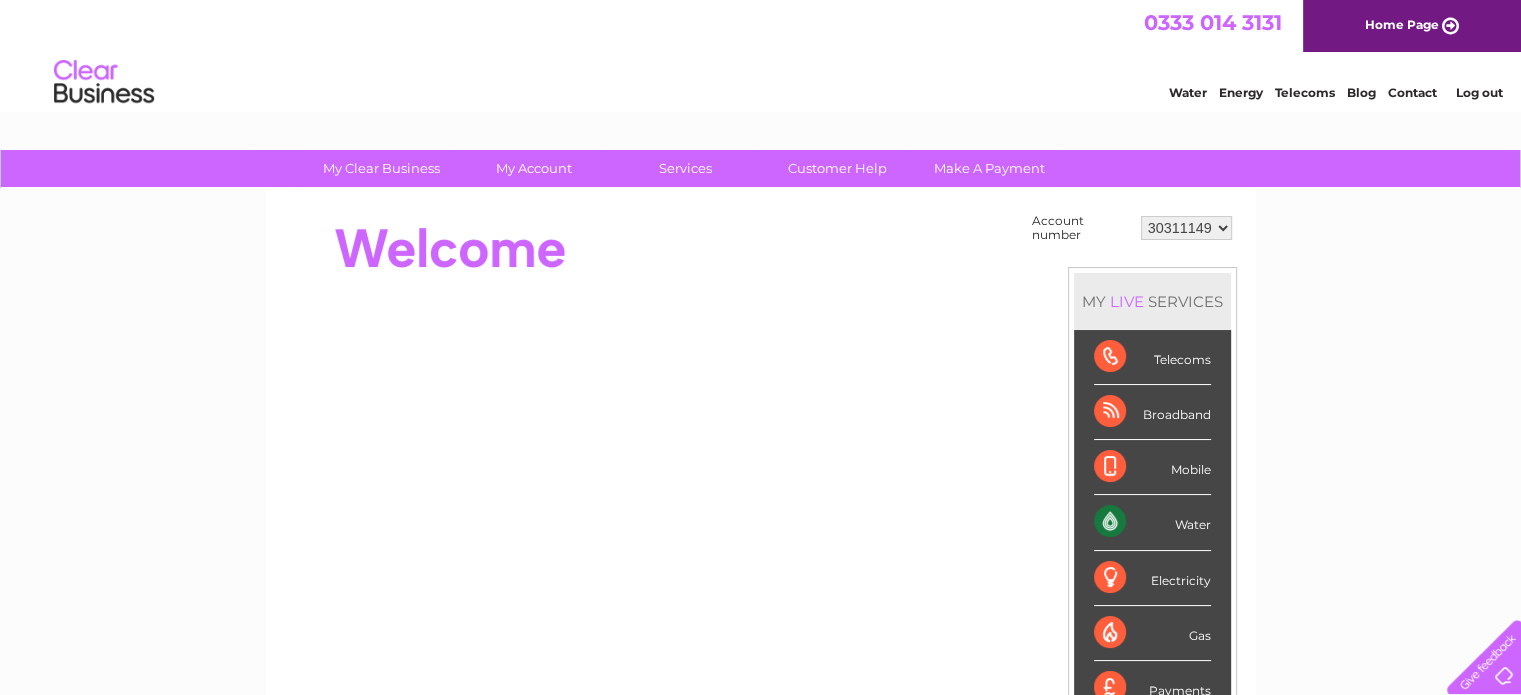 scroll, scrollTop: 0, scrollLeft: 0, axis: both 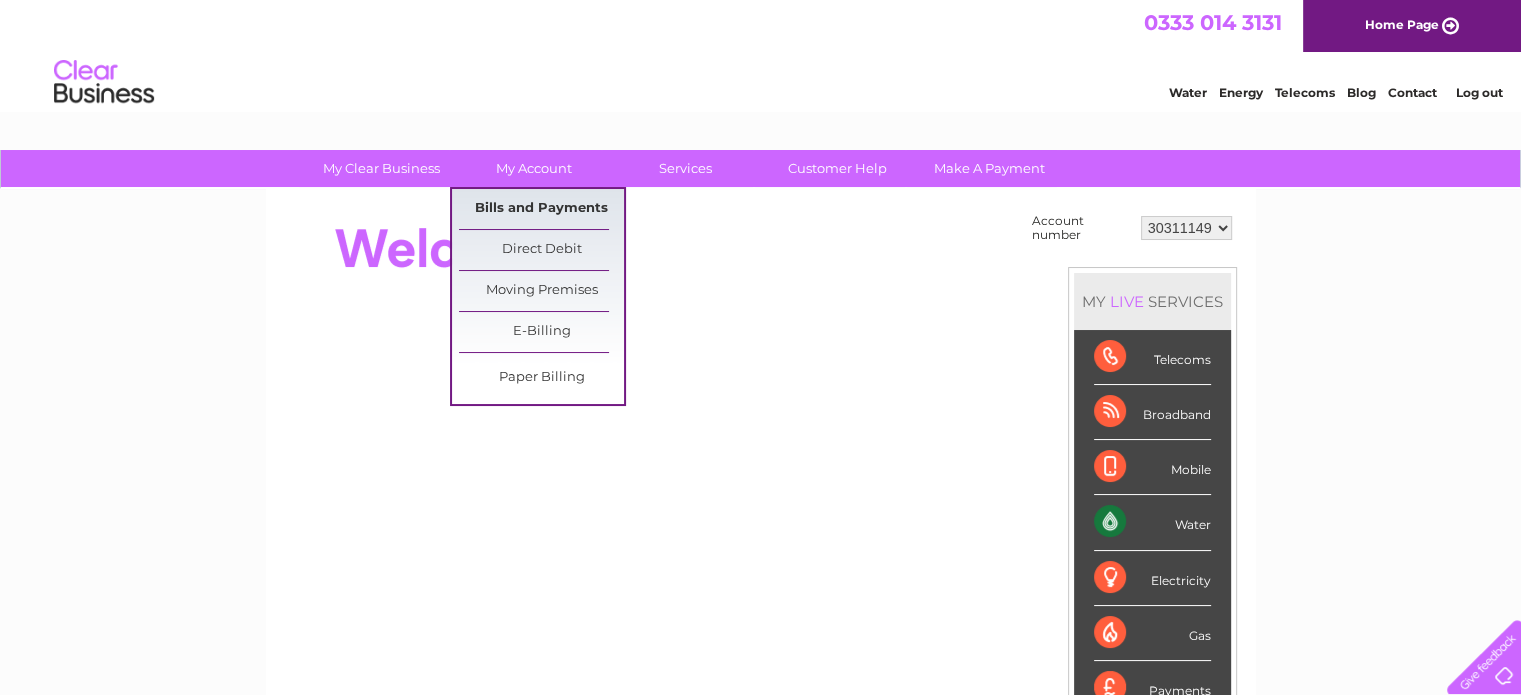 click on "Bills and Payments" at bounding box center (541, 209) 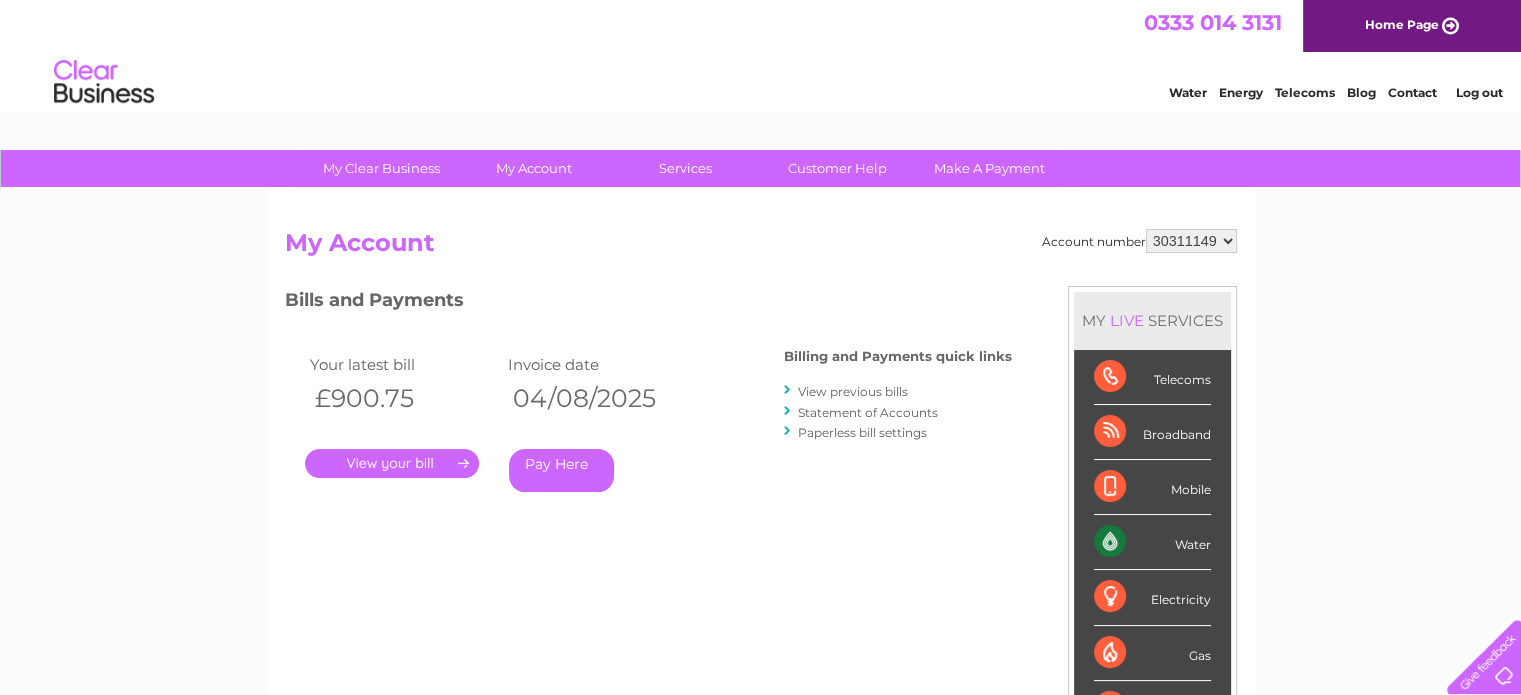 scroll, scrollTop: 0, scrollLeft: 0, axis: both 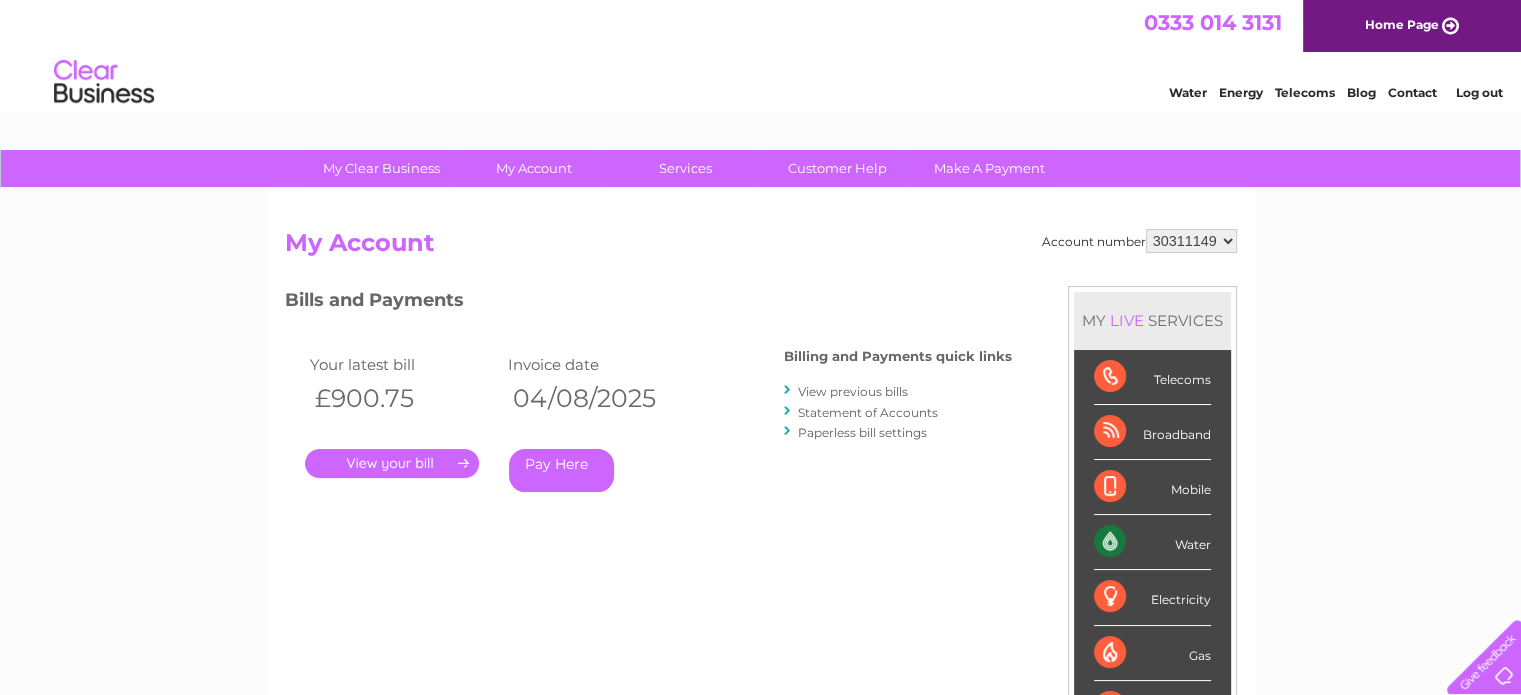 click on "Pay Here" at bounding box center (561, 470) 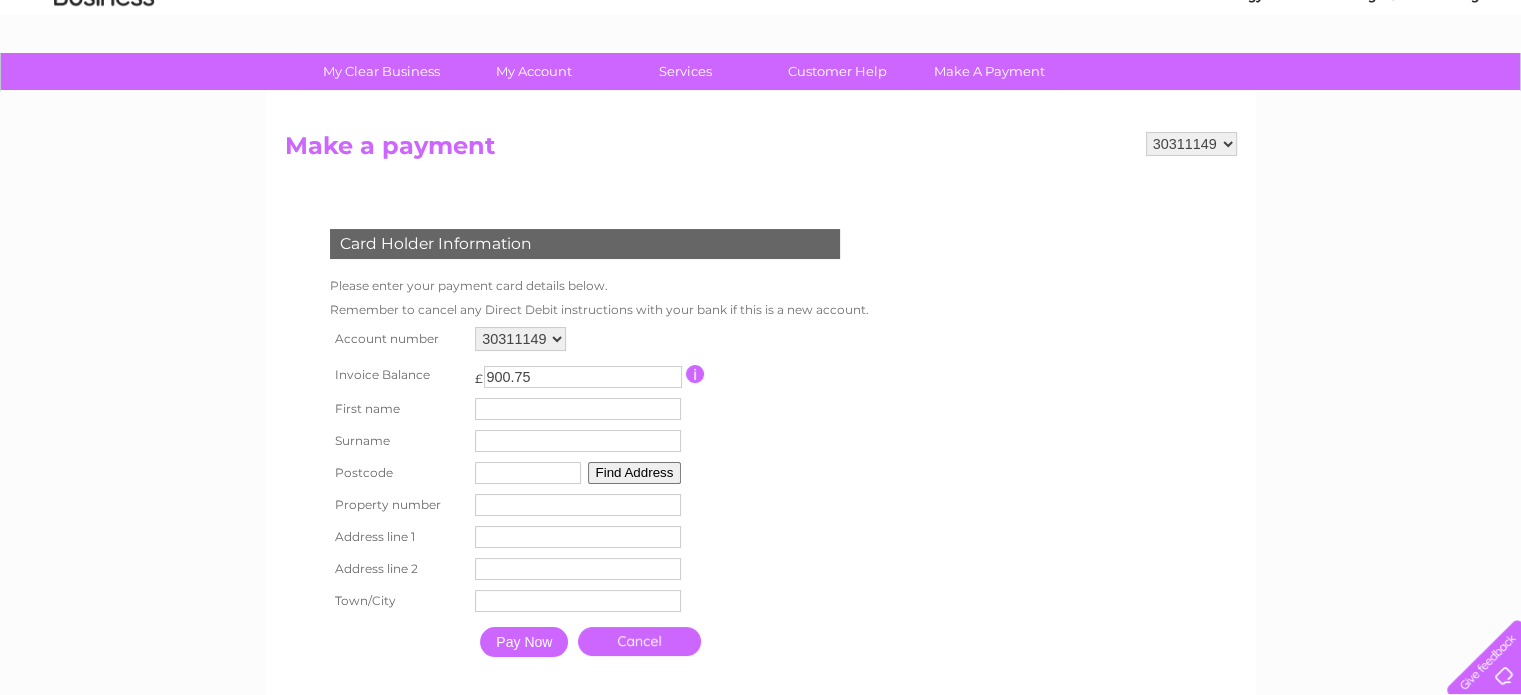scroll, scrollTop: 100, scrollLeft: 0, axis: vertical 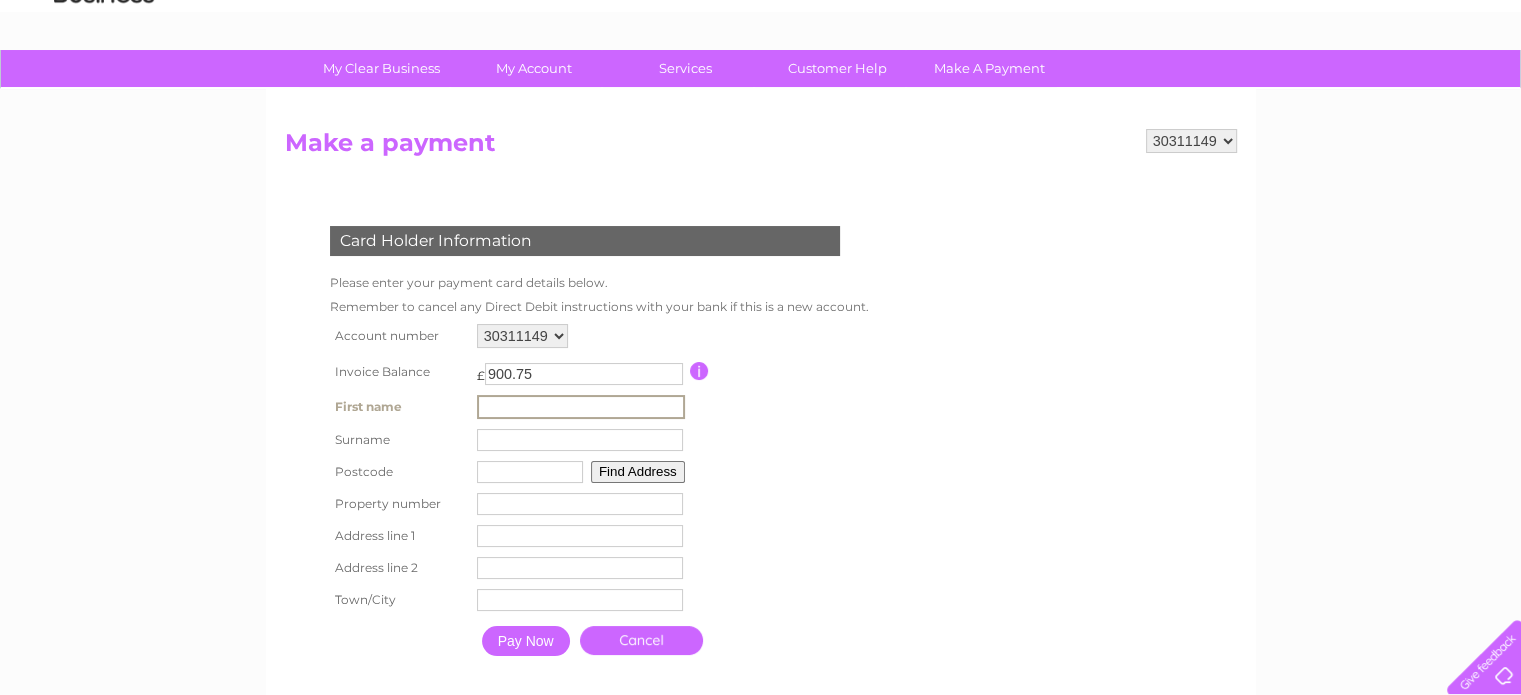 click at bounding box center (581, 407) 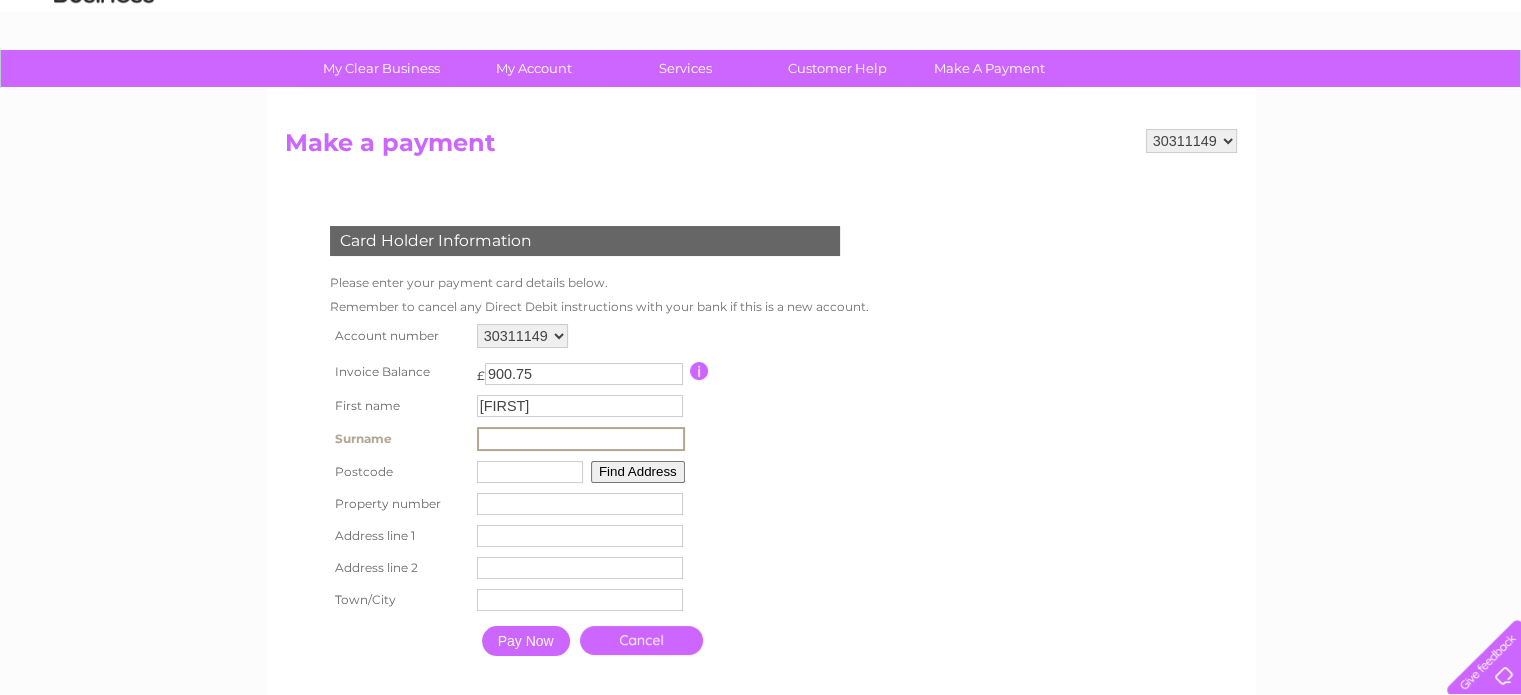 click at bounding box center (581, 439) 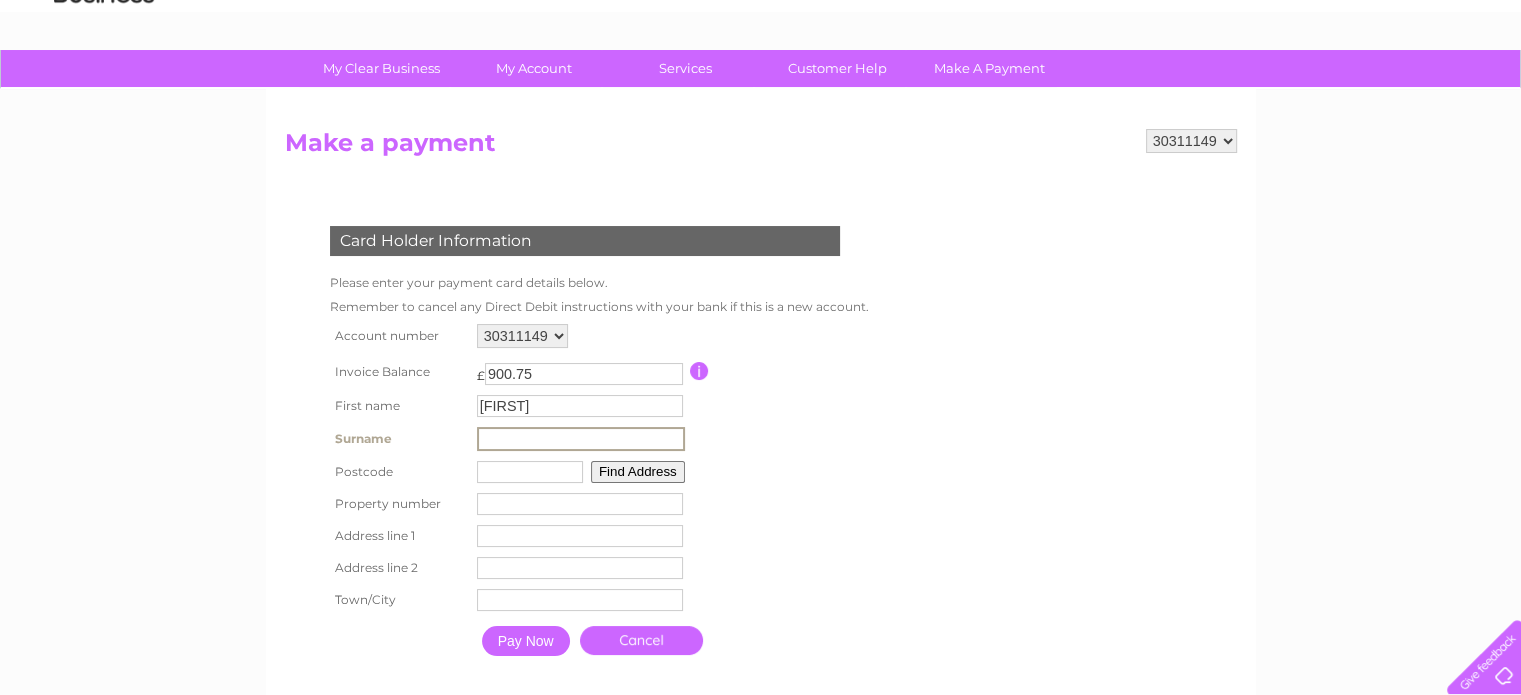 type on "Mitchell" 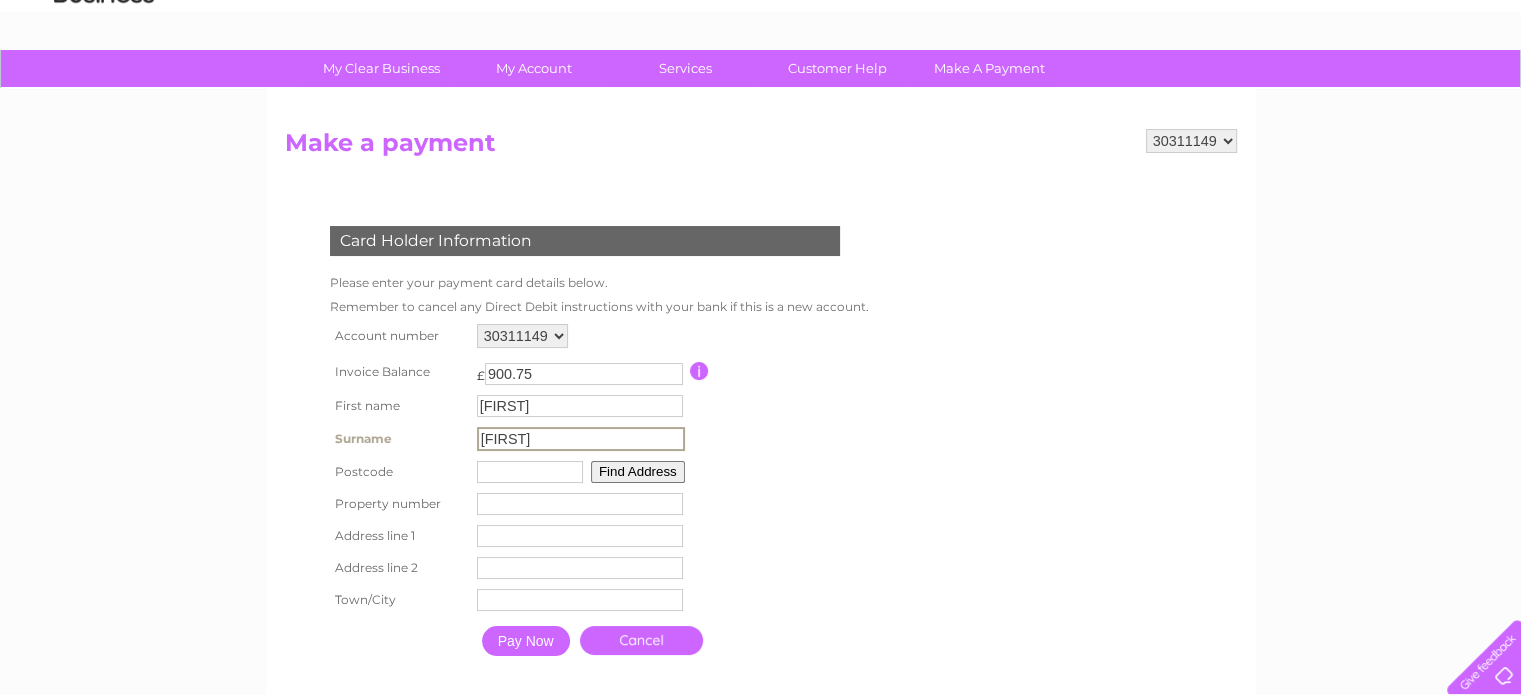 click at bounding box center (530, 472) 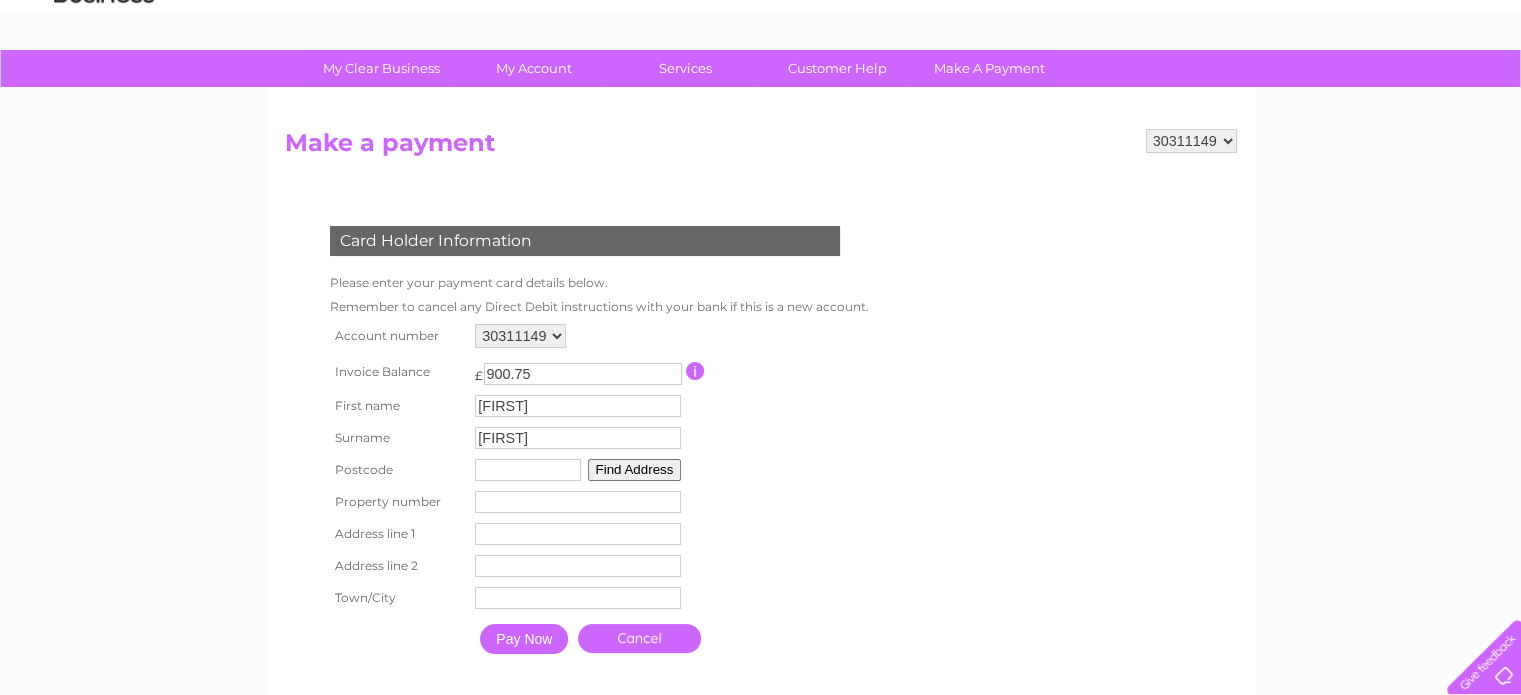 type on "EH20 9LZ" 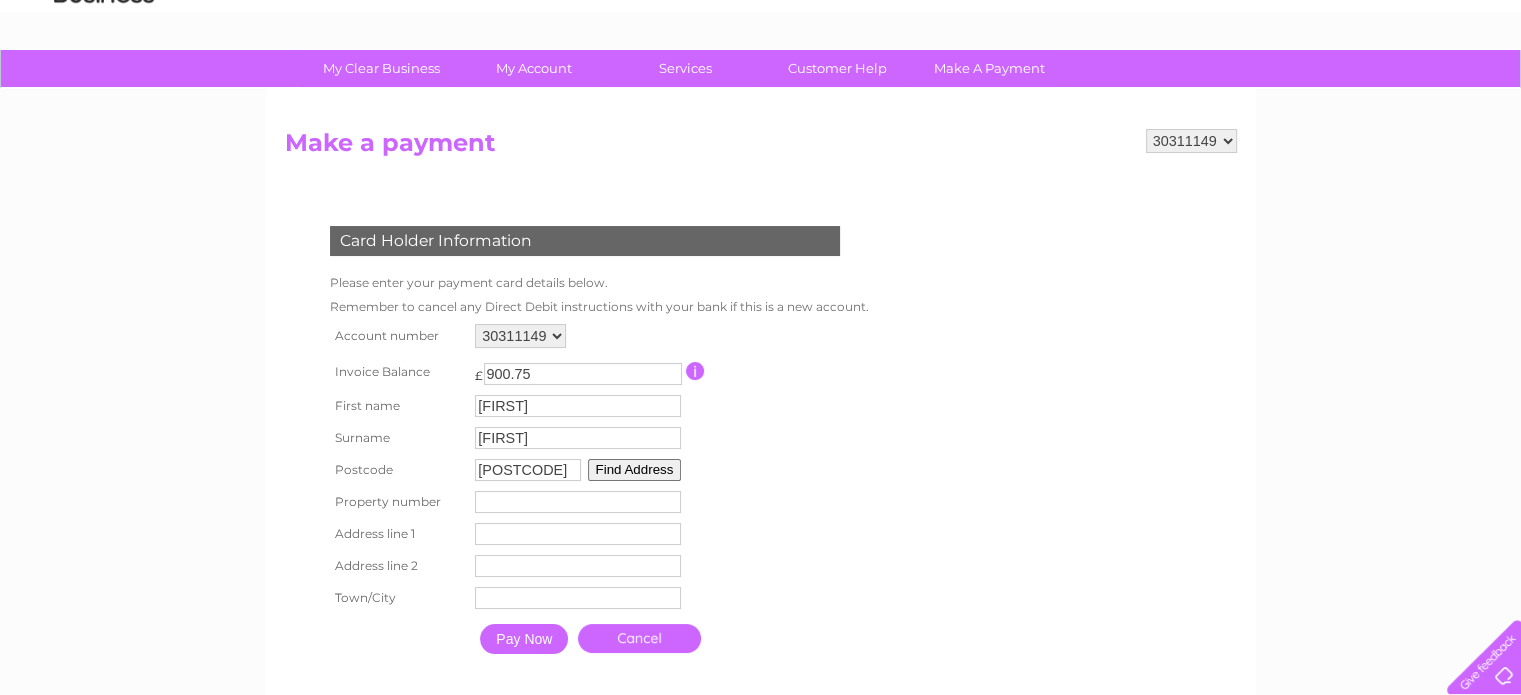 click on "Find Address" at bounding box center (635, 470) 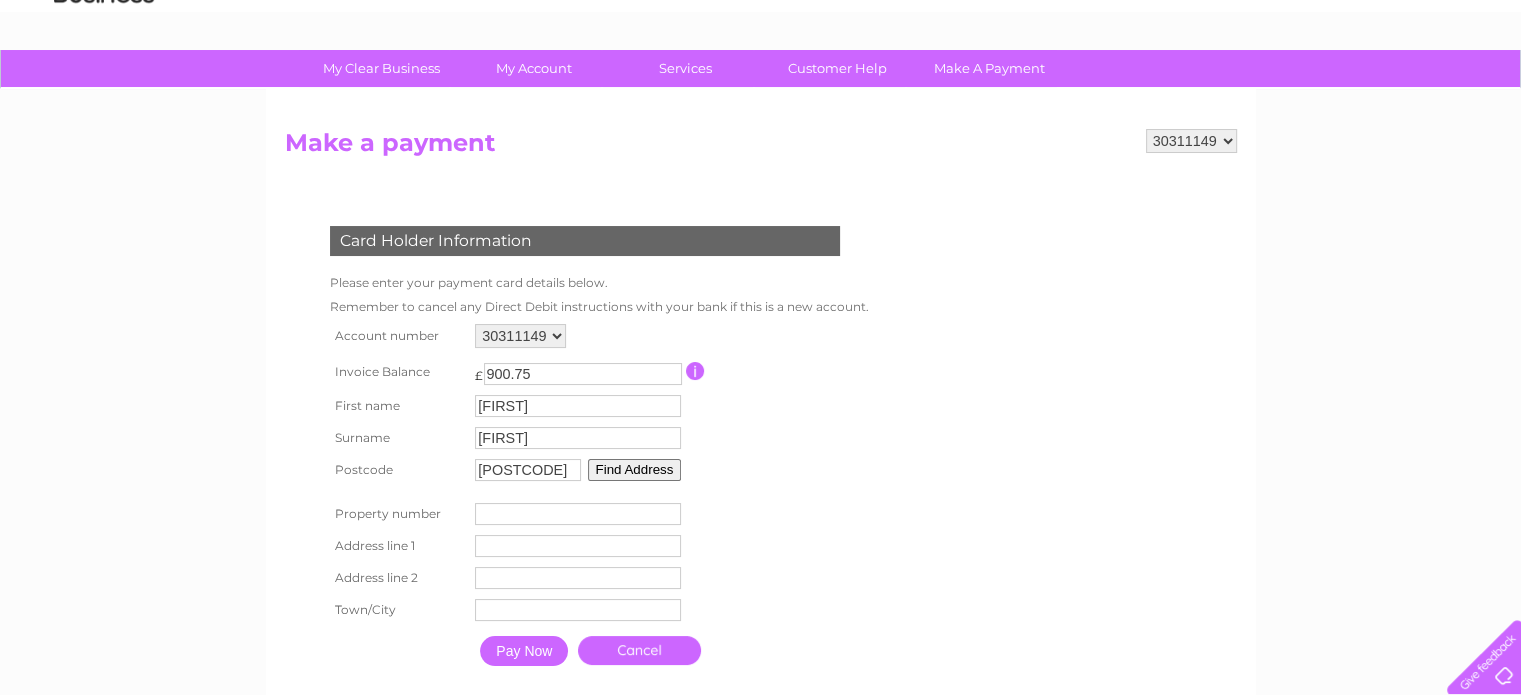 click at bounding box center [578, 514] 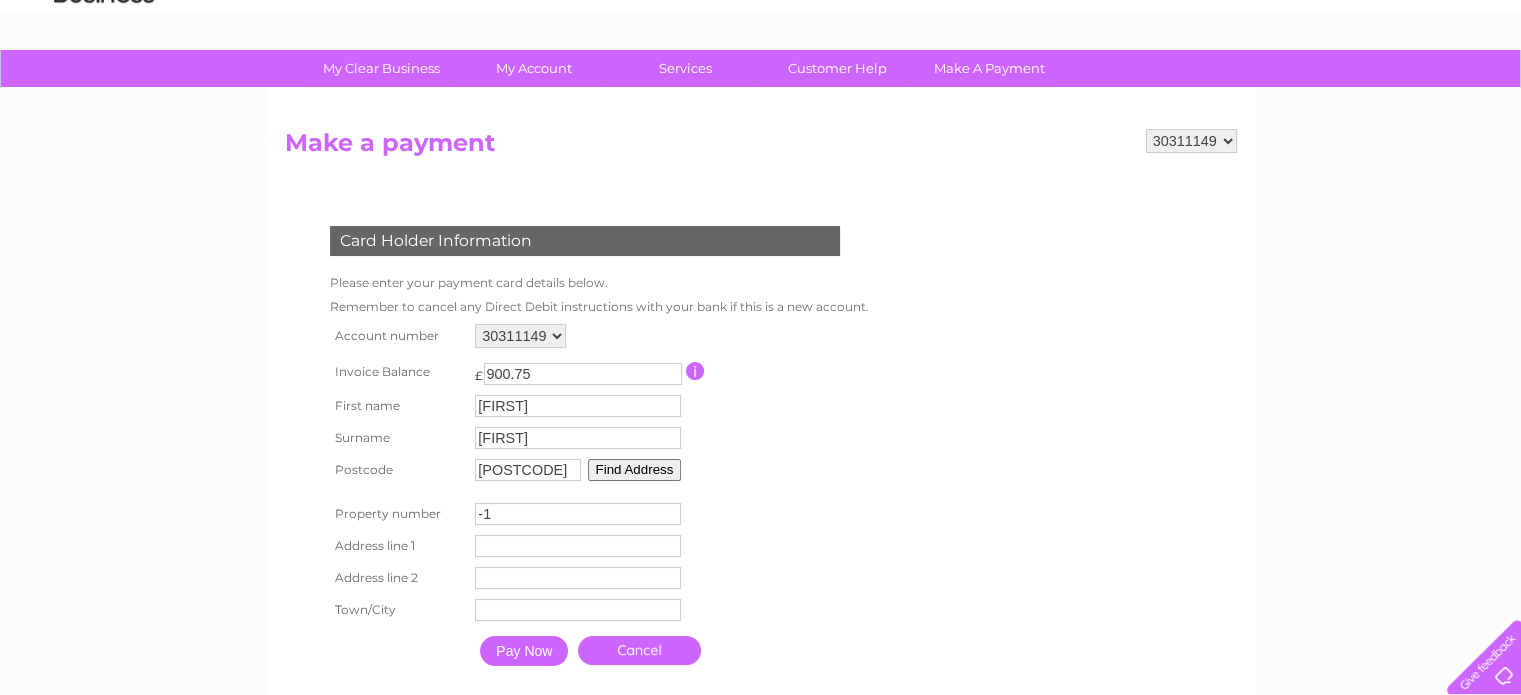 click on "-1" at bounding box center [578, 514] 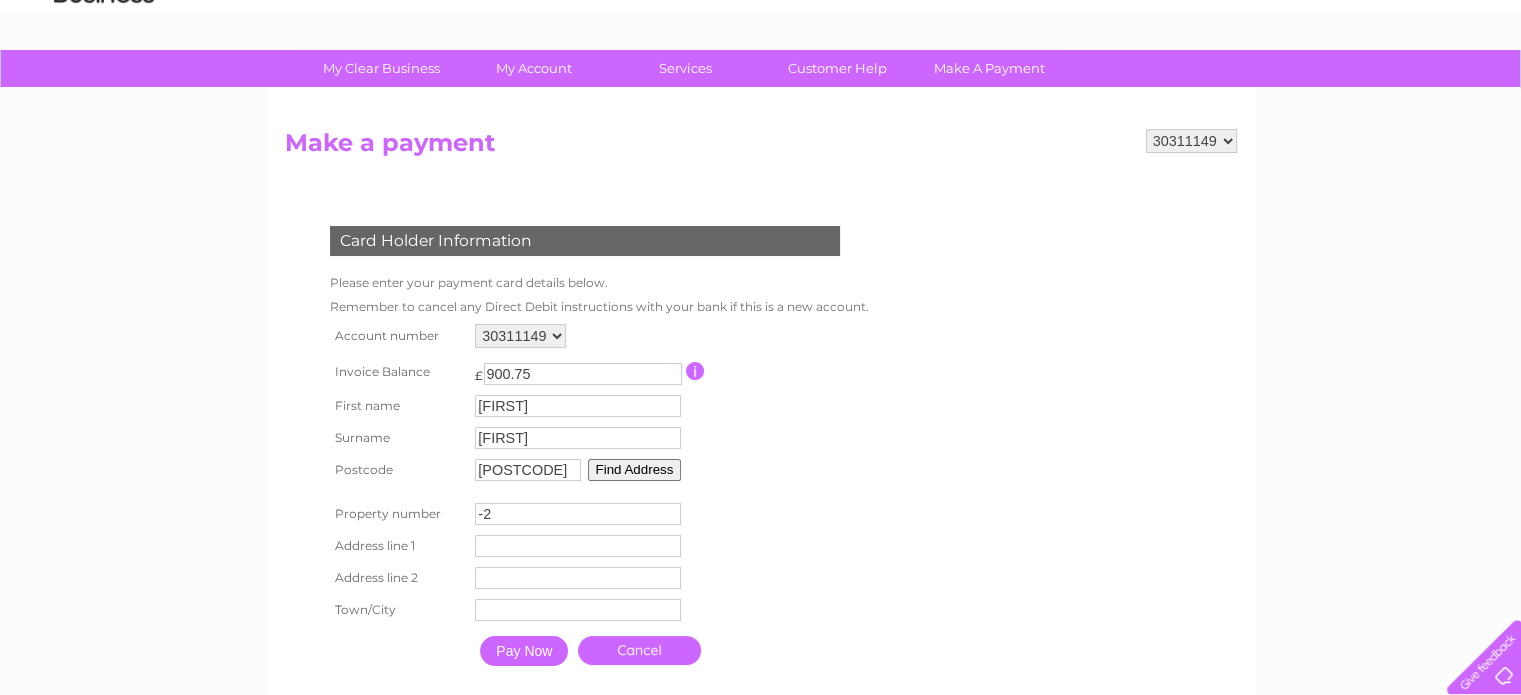 type on "-2" 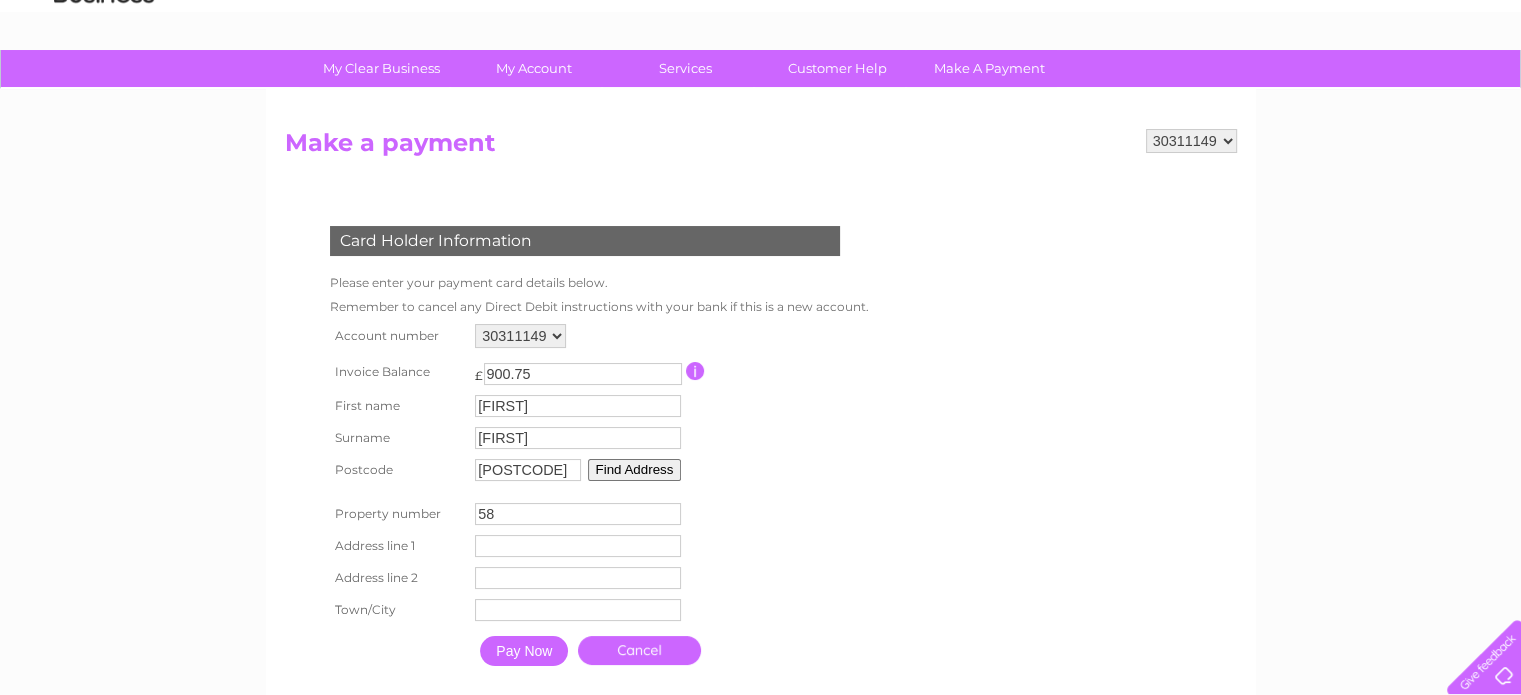 type on "58" 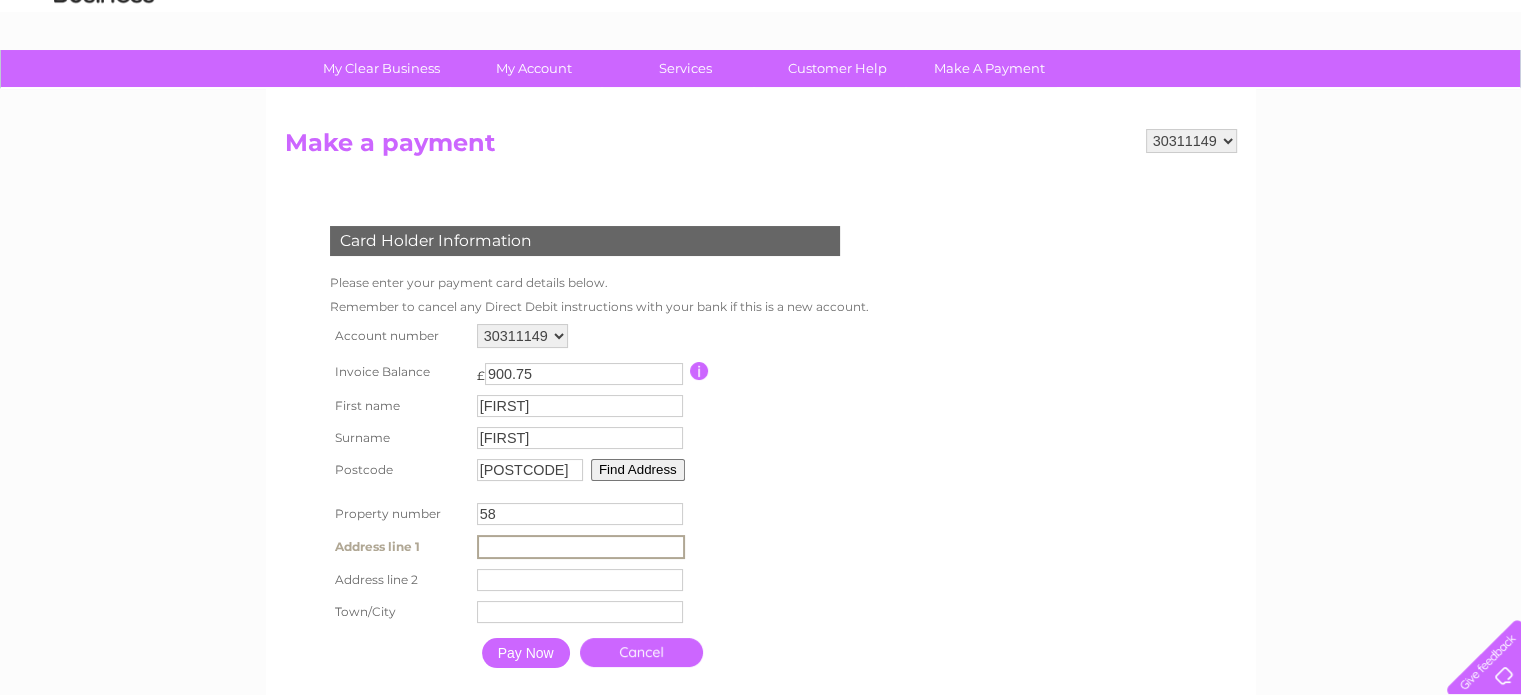 click at bounding box center (581, 547) 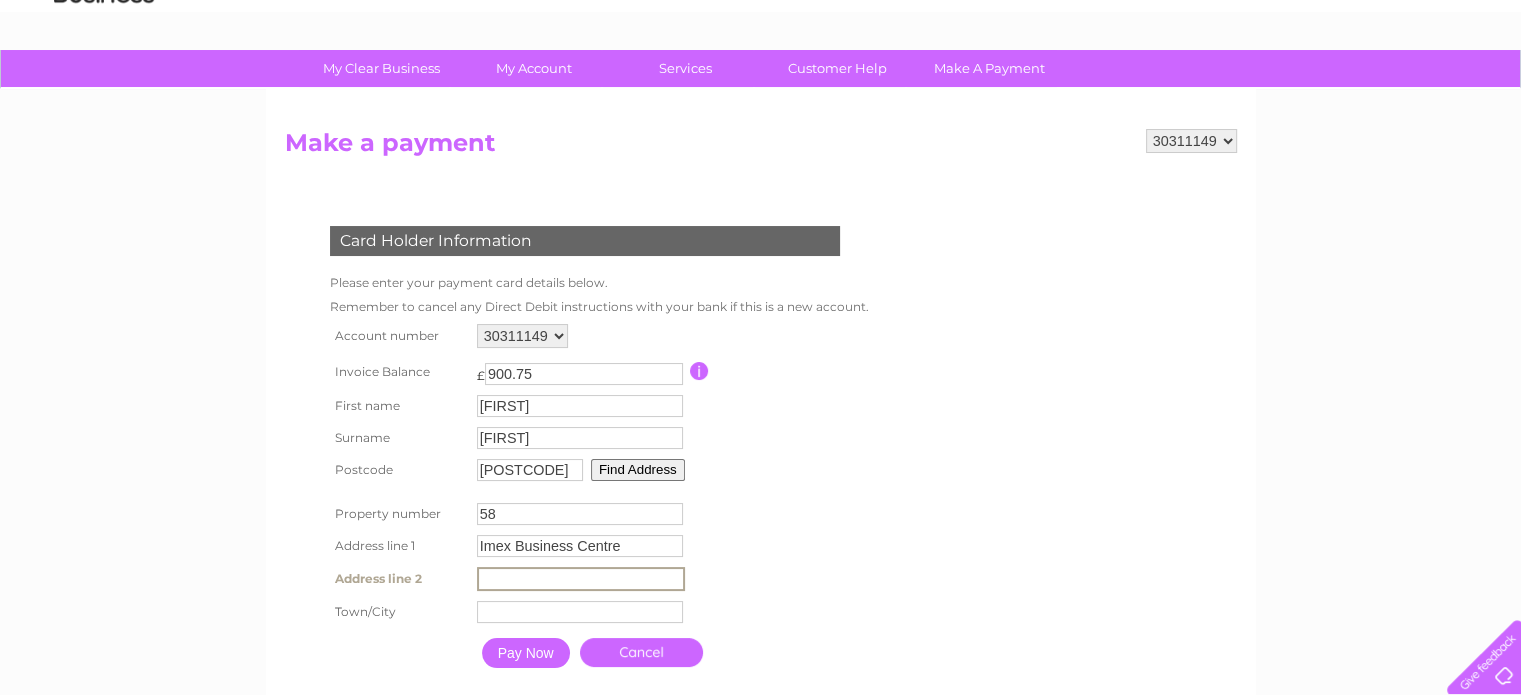 click at bounding box center [581, 579] 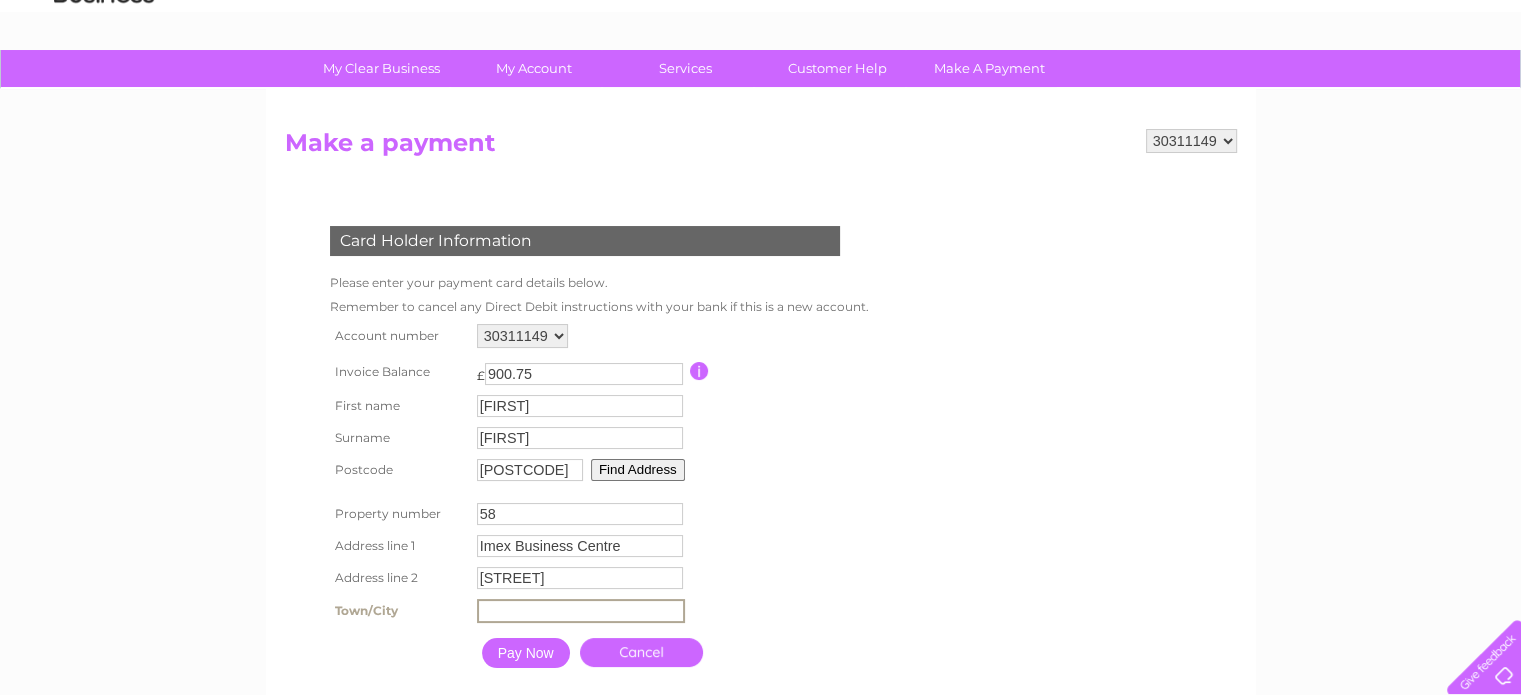 click at bounding box center (581, 611) 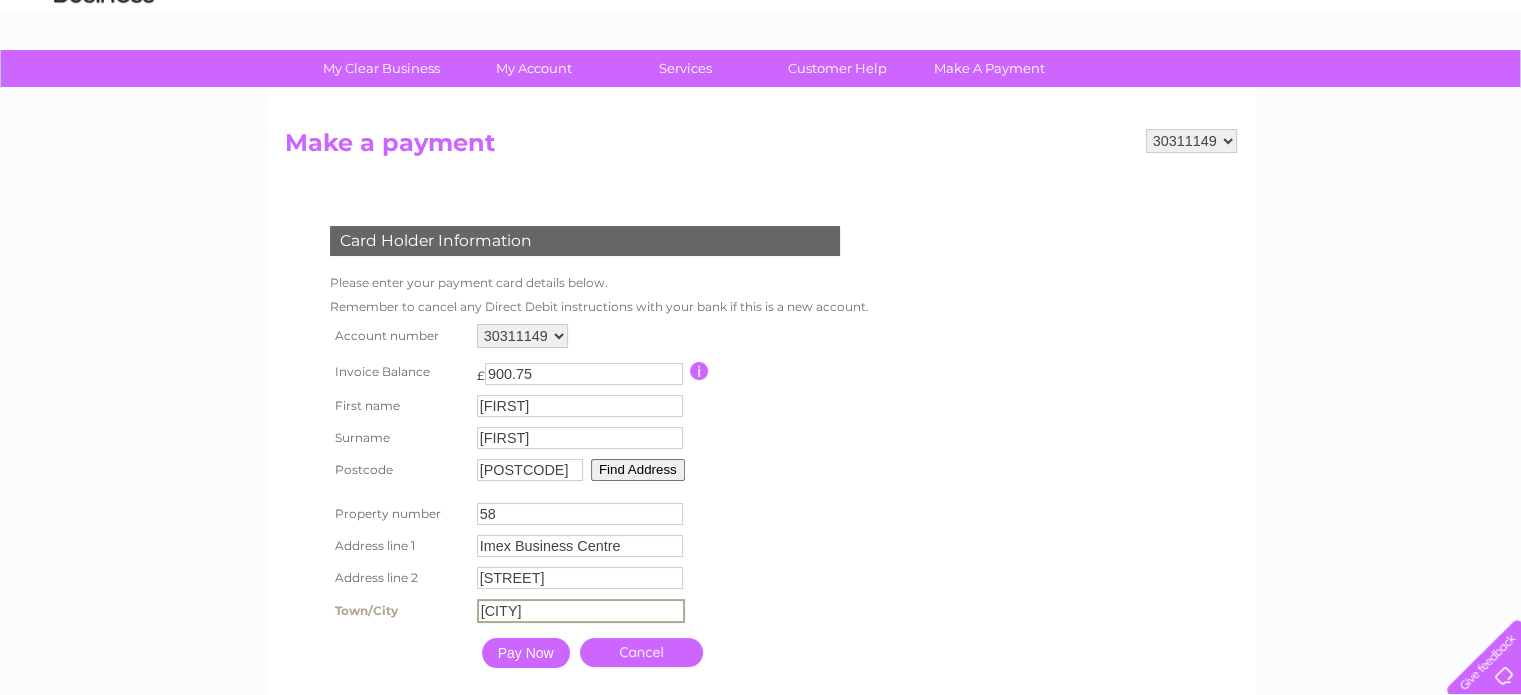 click on "Account number
30311149
Invoice Balance
£
900.75
First name Keith Surname" at bounding box center [597, 498] 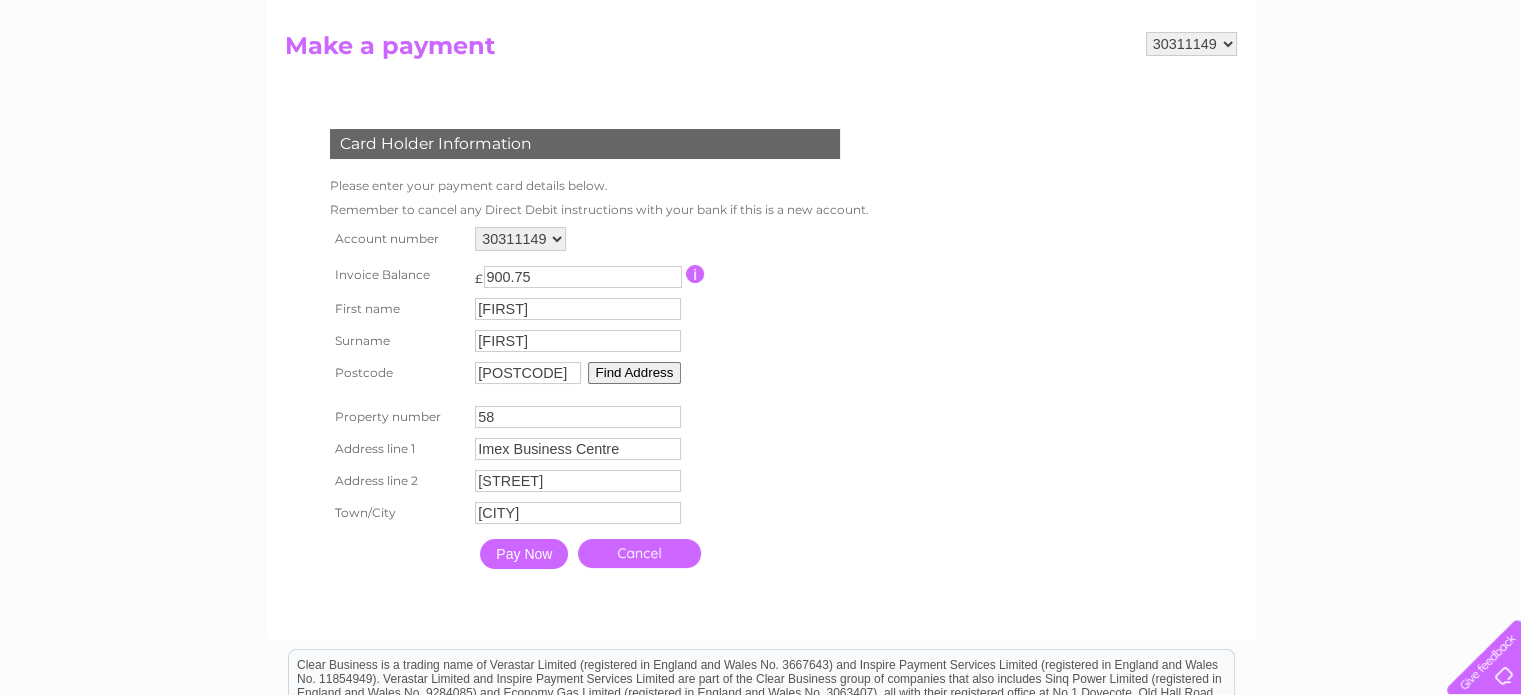 scroll, scrollTop: 200, scrollLeft: 0, axis: vertical 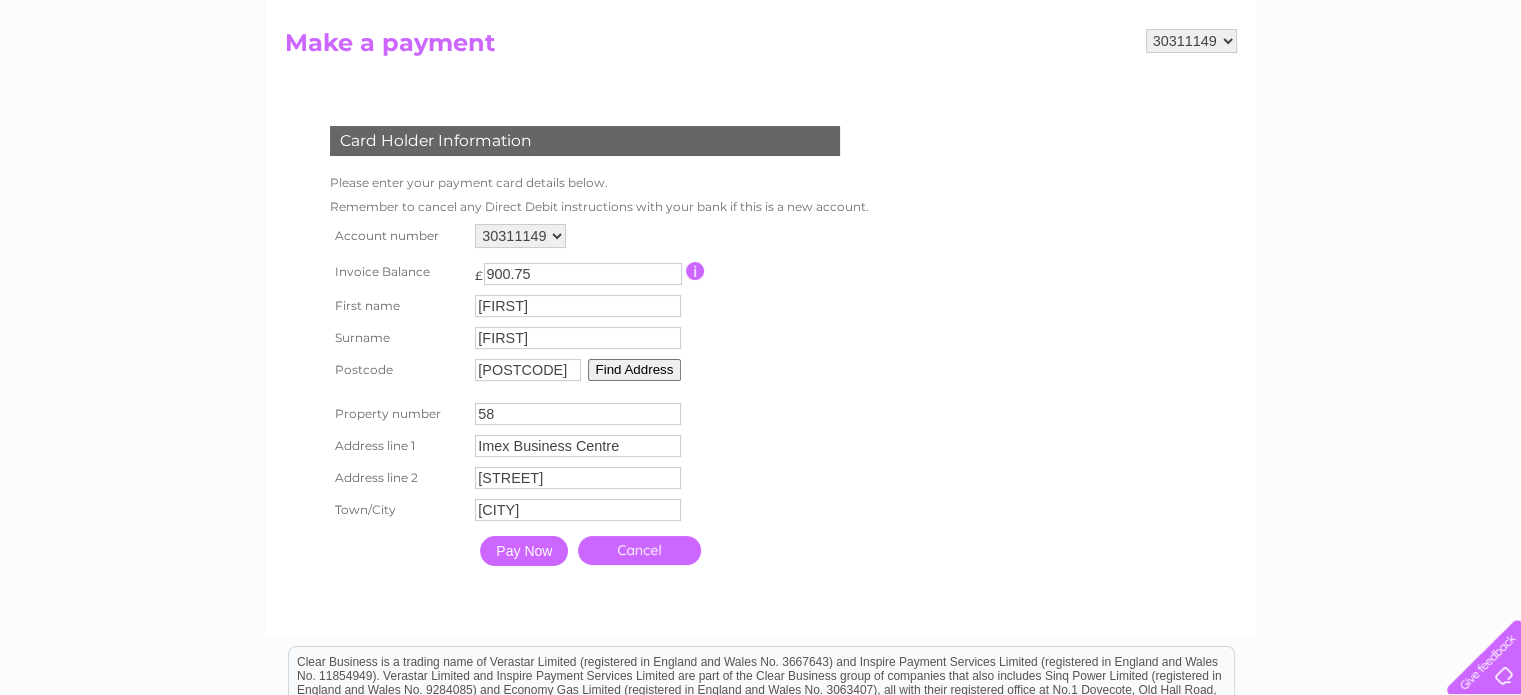 click on "Pay Now" at bounding box center (524, 551) 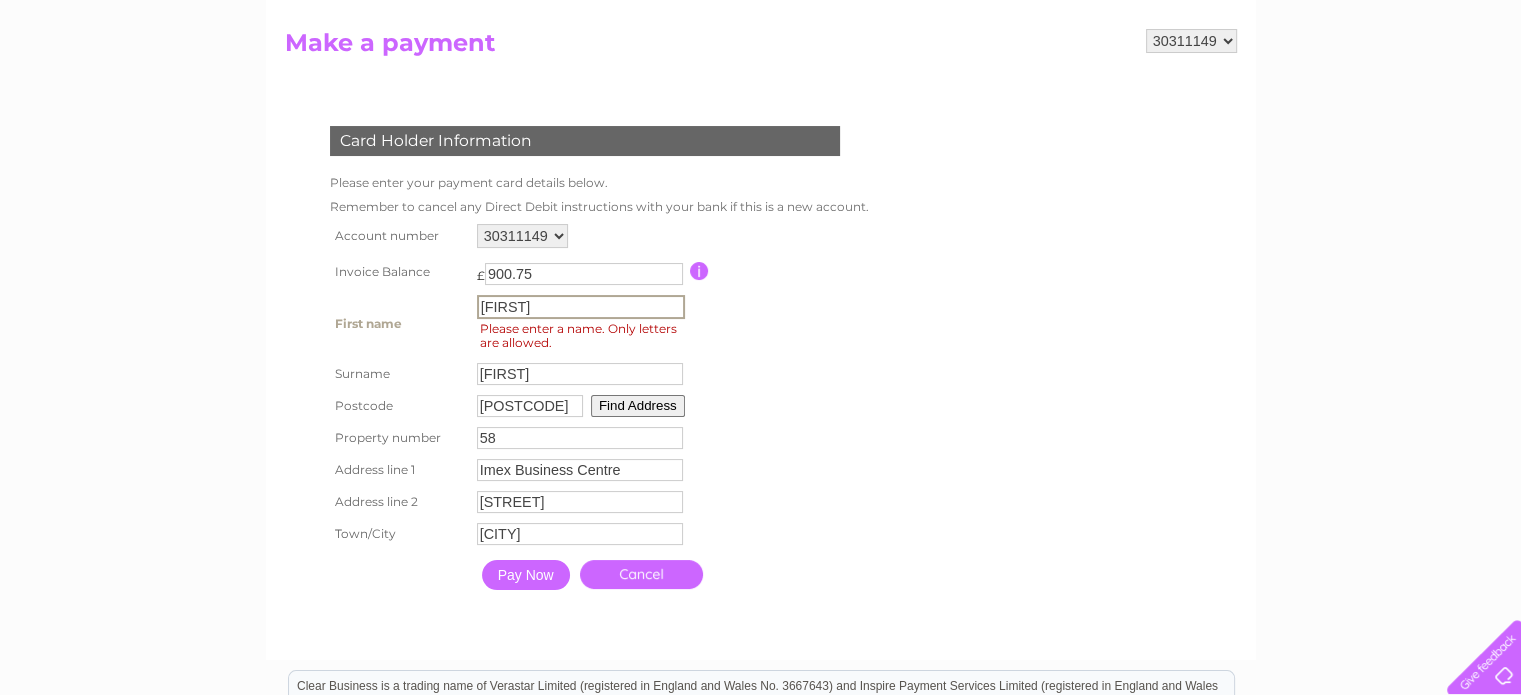 drag, startPoint x: 542, startPoint y: 311, endPoint x: 402, endPoint y: 297, distance: 140.69826 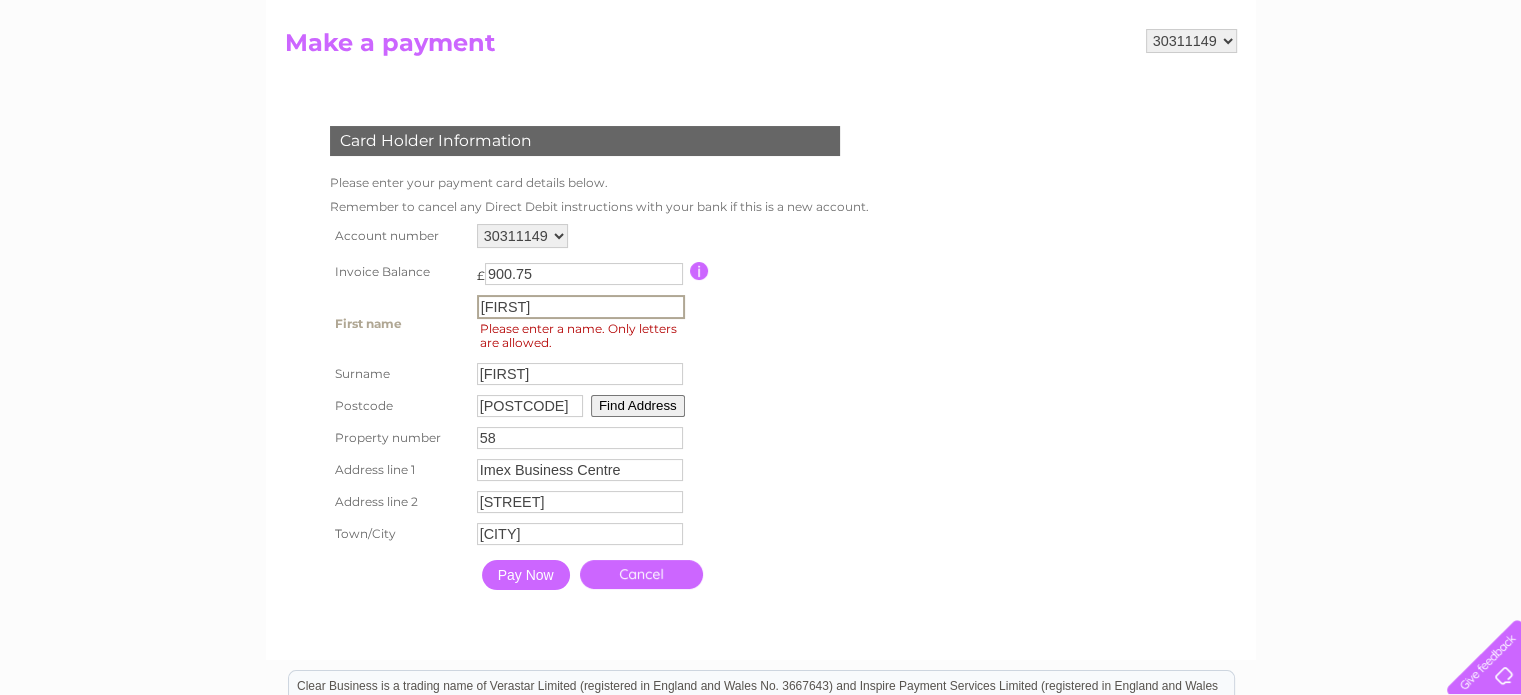 click on "First name
Keith
First name
Please enter a name. Only letters are allowed." at bounding box center (597, 324) 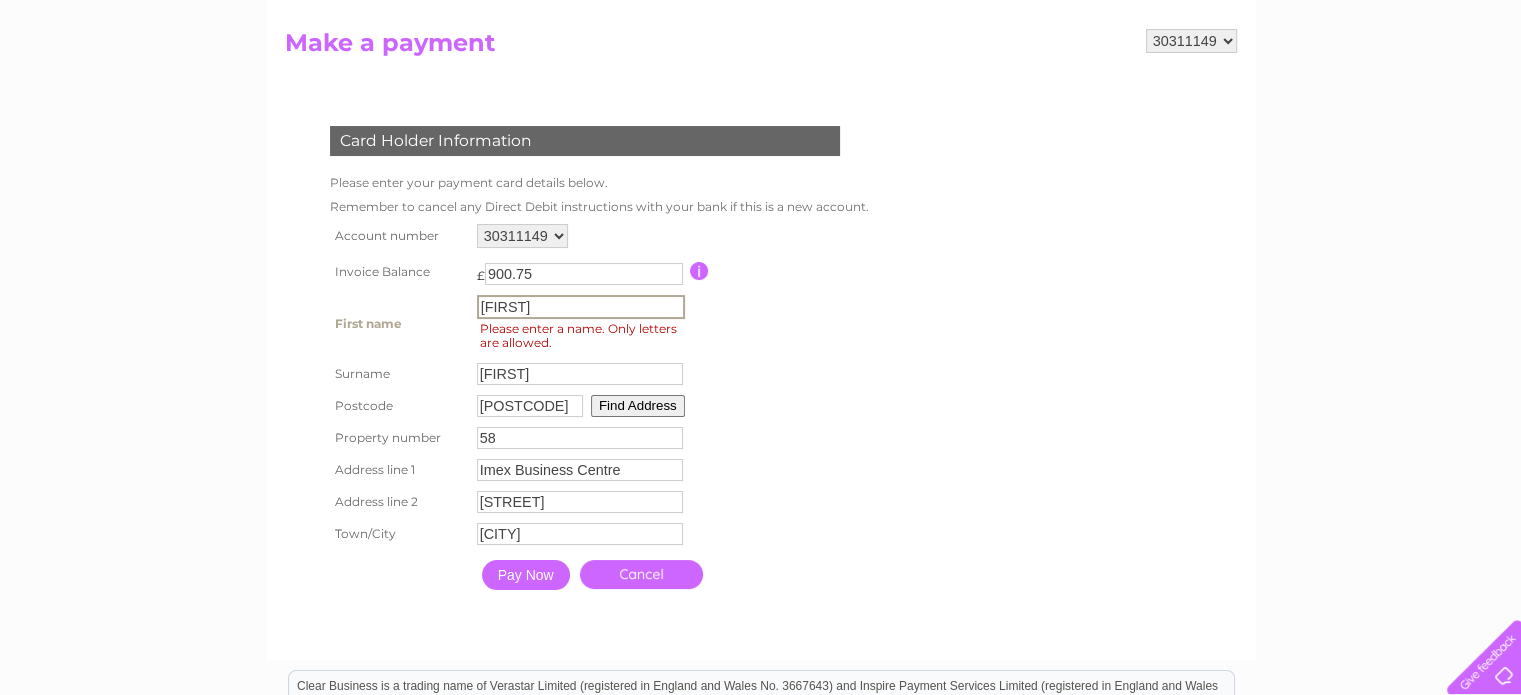 type on "k" 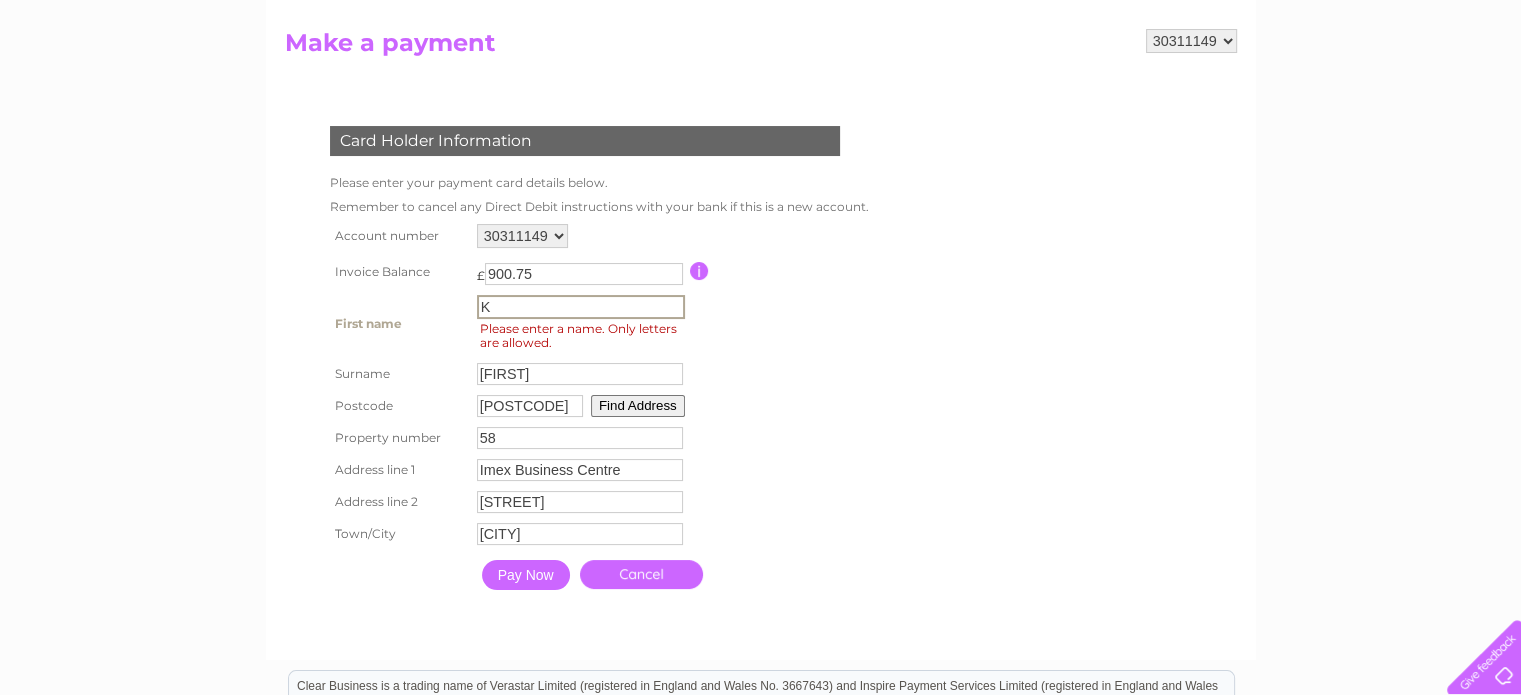 type on "K" 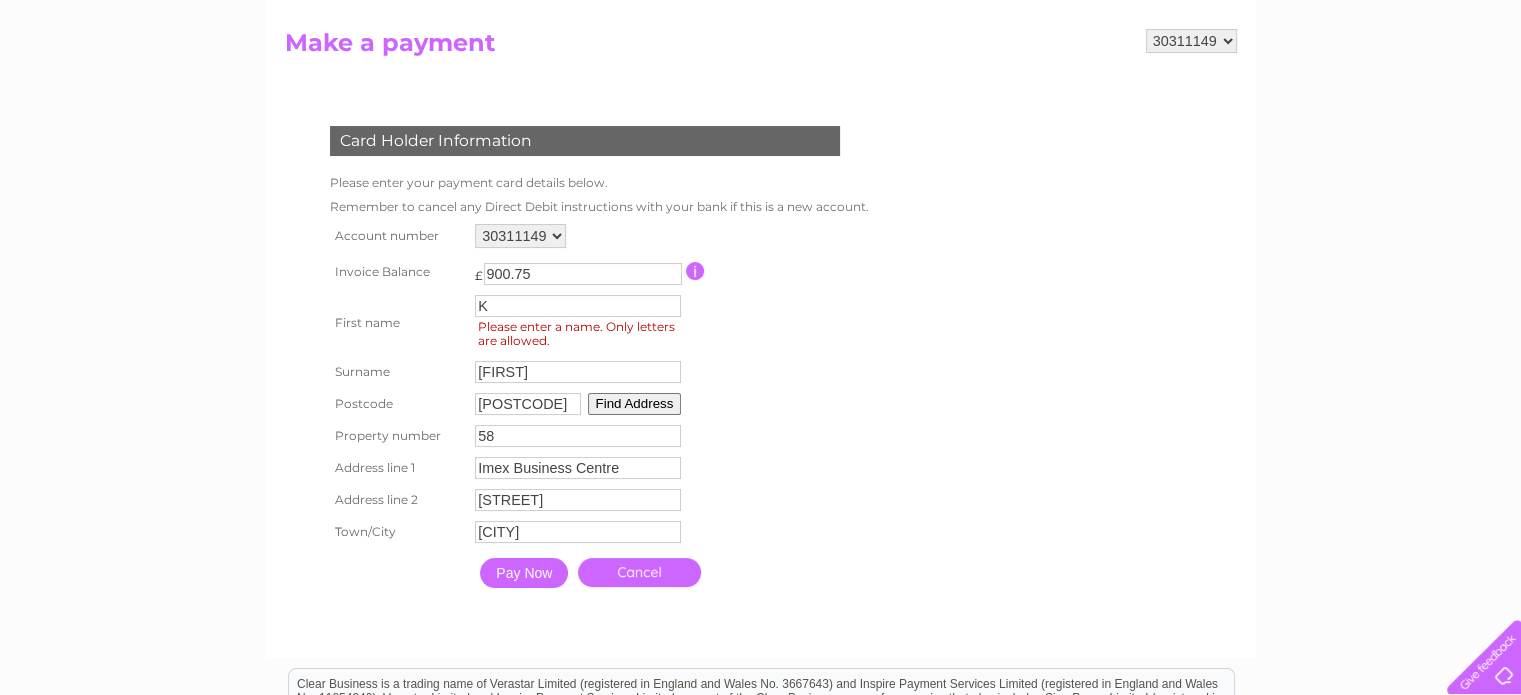 click on "30311149
Make a payment
Card Holder Information
Please enter your payment card details below.
Remember to cancel any Direct Debit instructions with your bank if this is a new account.
Account number 30311149
K" at bounding box center [761, 333] 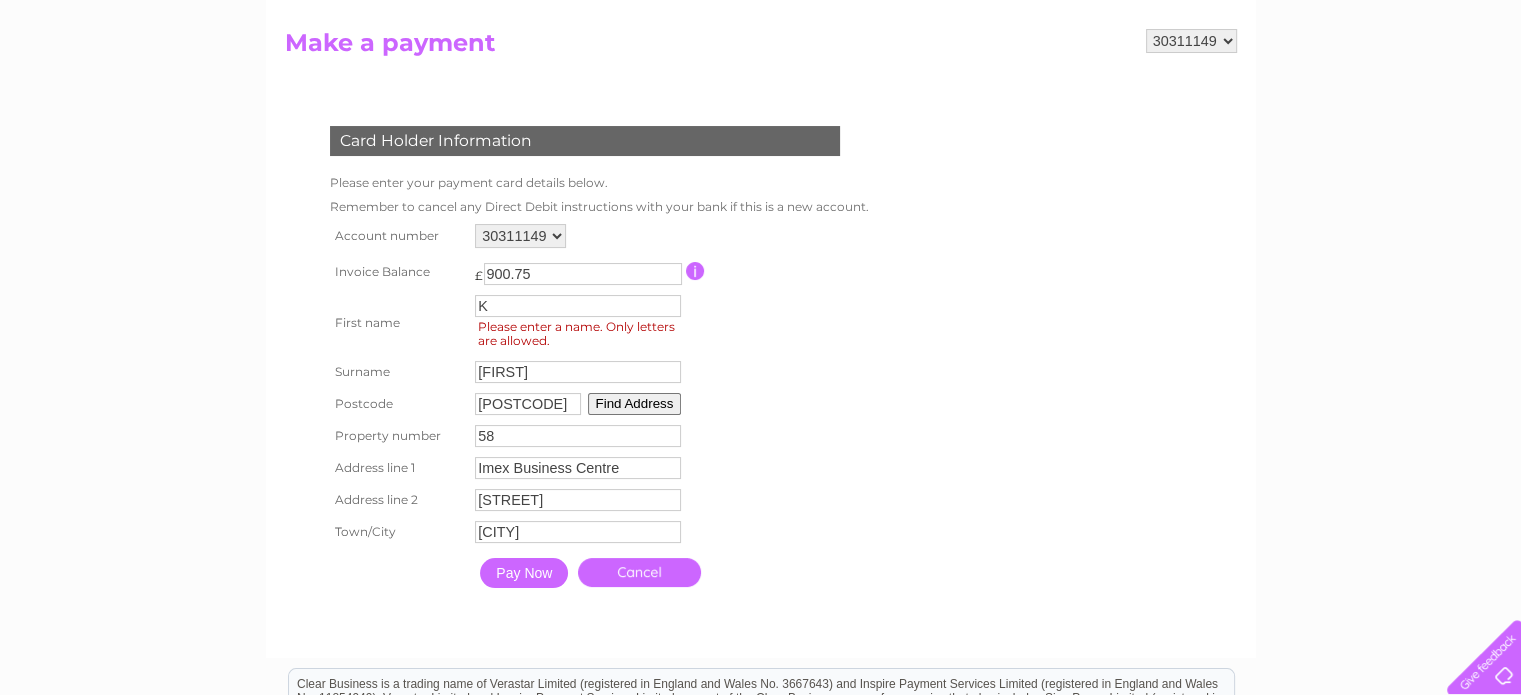 click on "Pay Now" at bounding box center [524, 573] 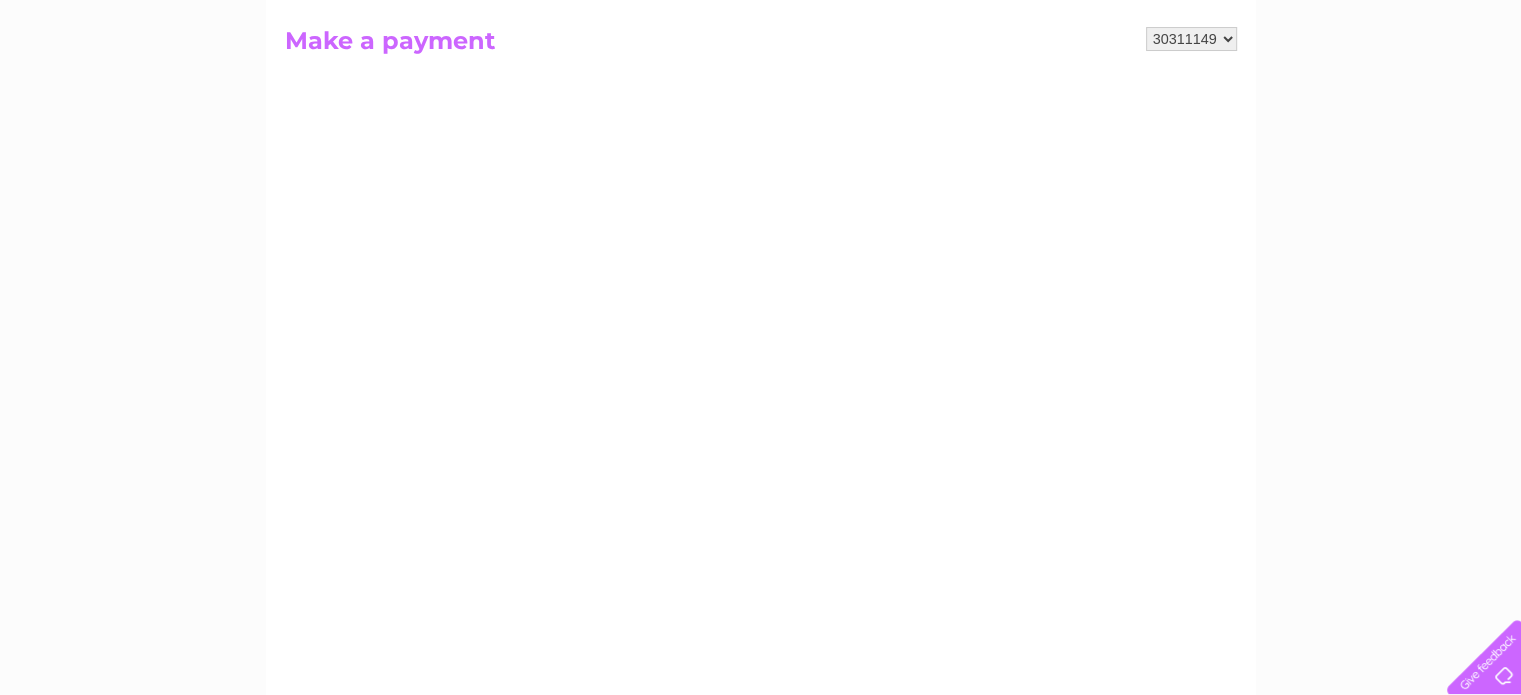 scroll, scrollTop: 200, scrollLeft: 0, axis: vertical 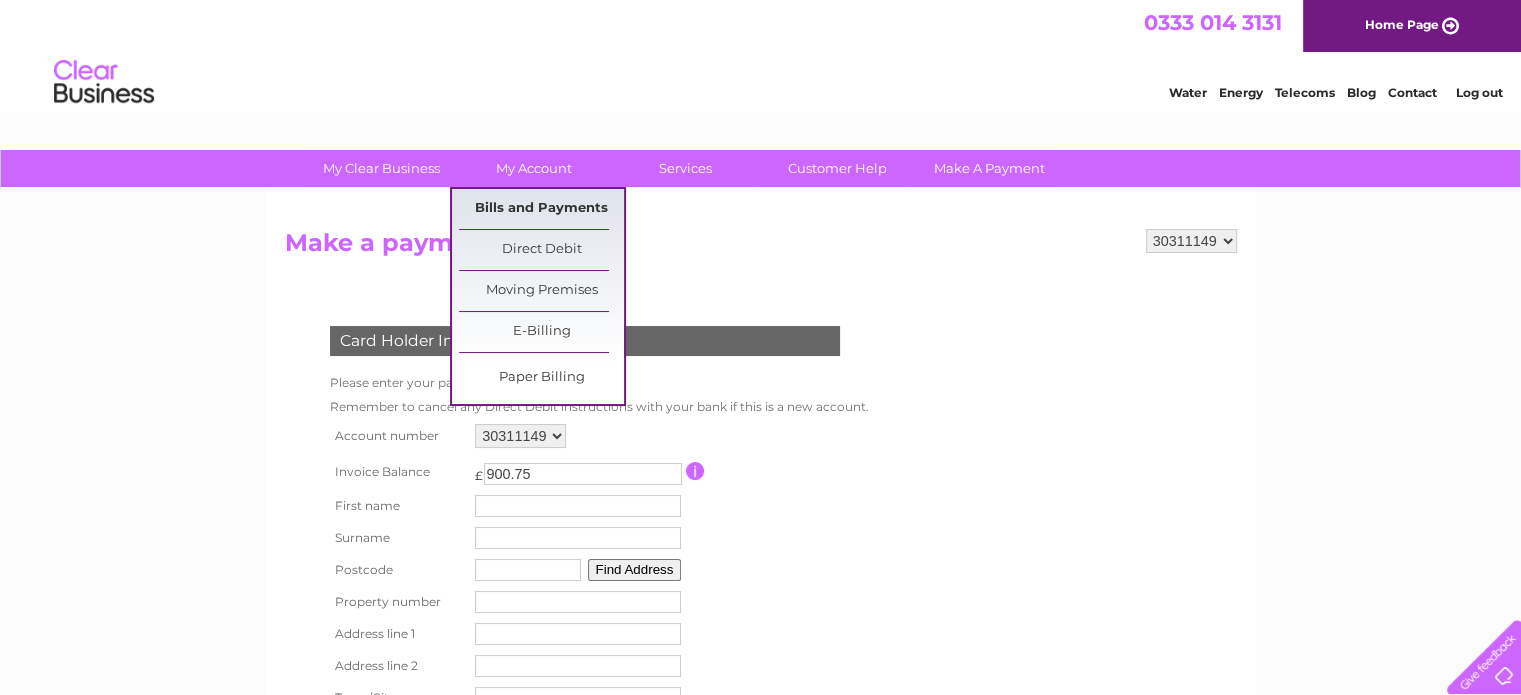 click on "Bills and Payments" at bounding box center [541, 209] 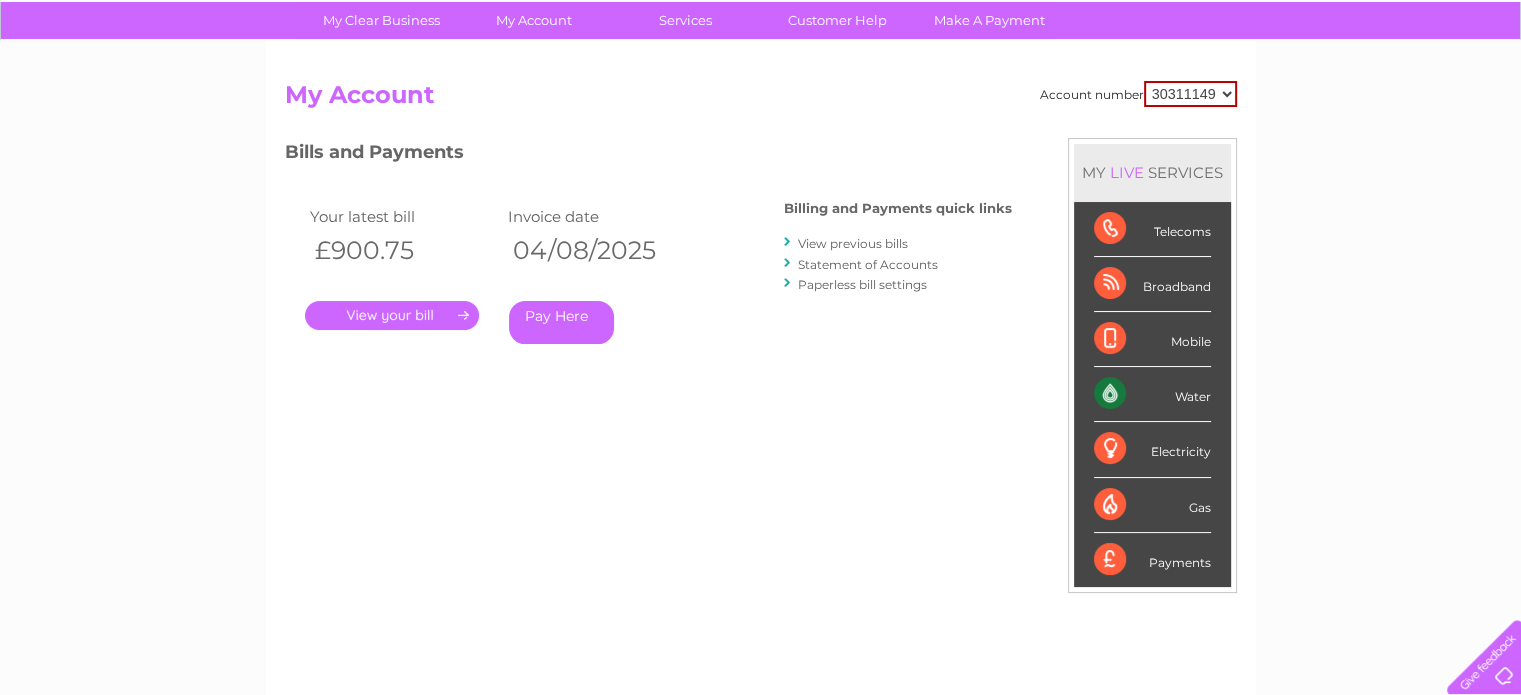scroll, scrollTop: 100, scrollLeft: 0, axis: vertical 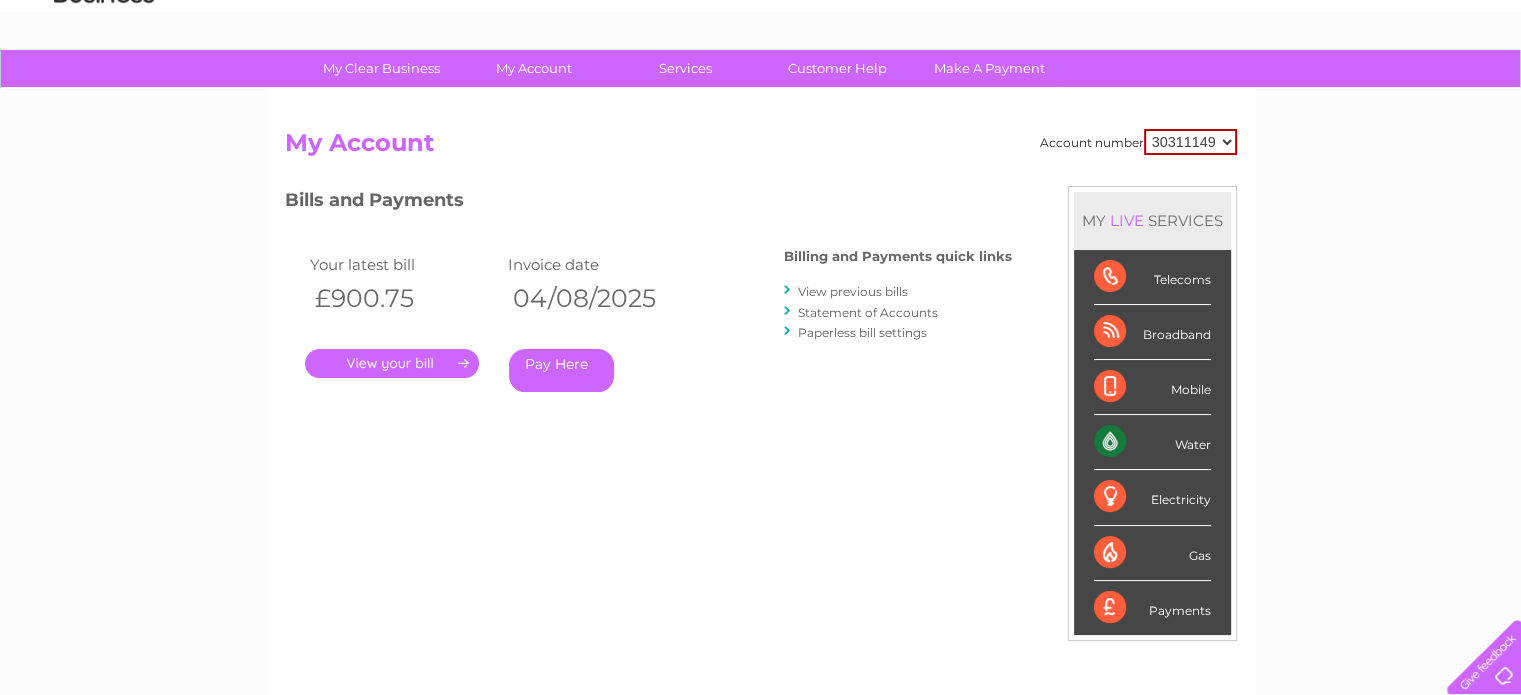 click on "Payments" at bounding box center [1152, 608] 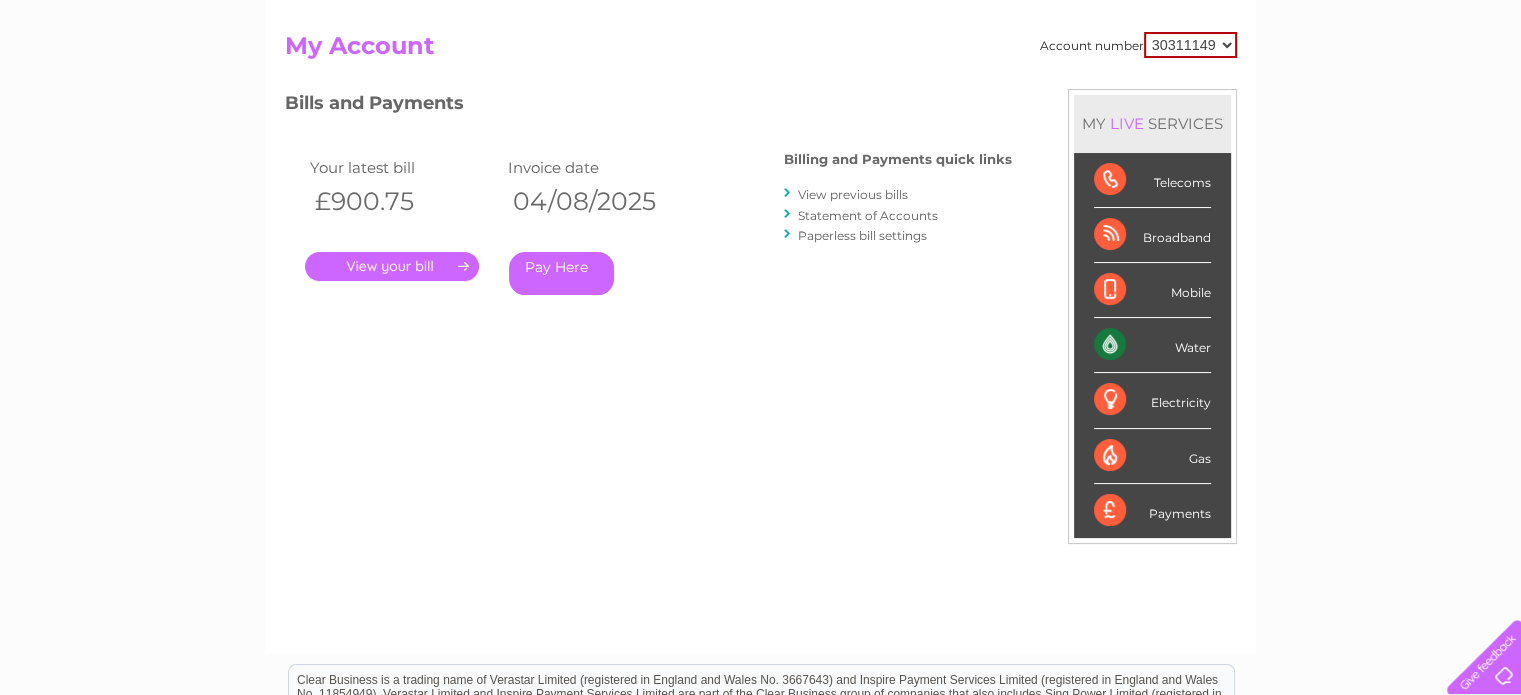 scroll, scrollTop: 200, scrollLeft: 0, axis: vertical 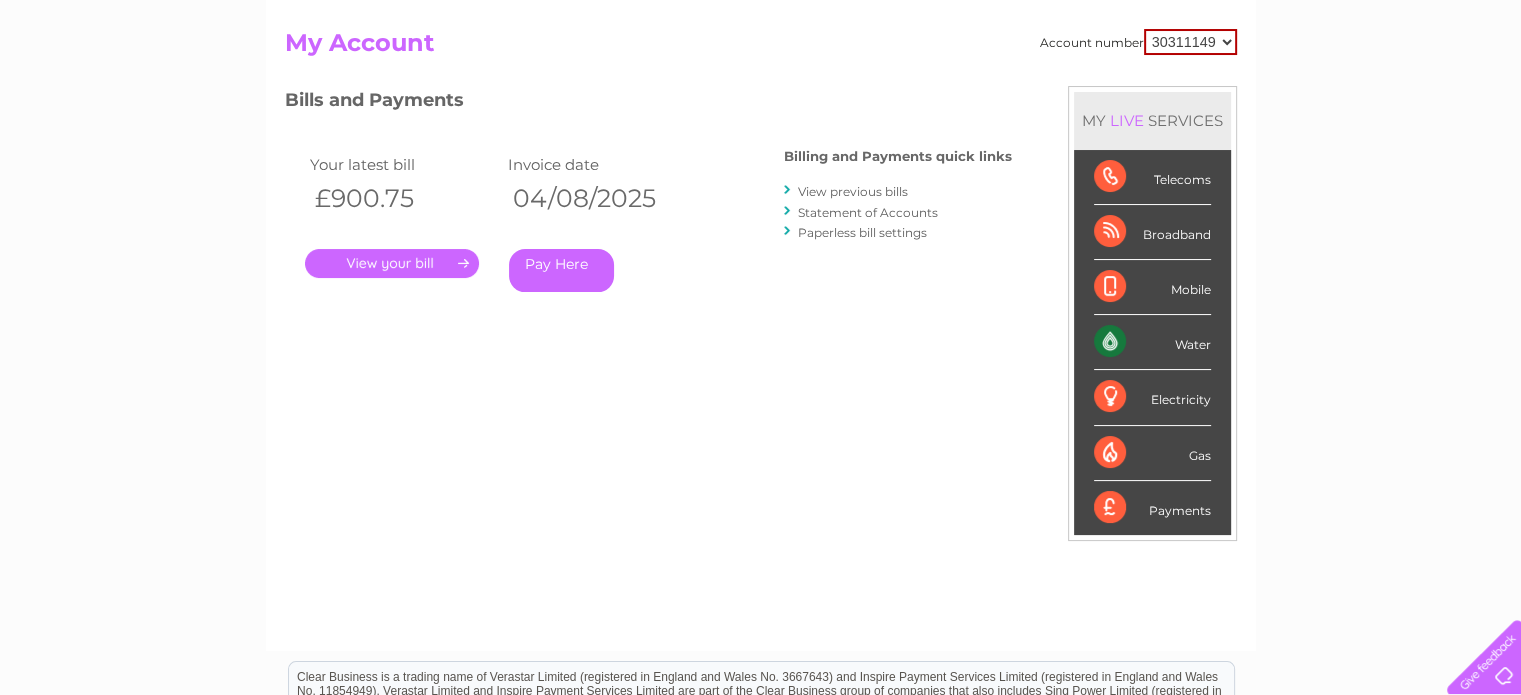 click on "." at bounding box center [392, 263] 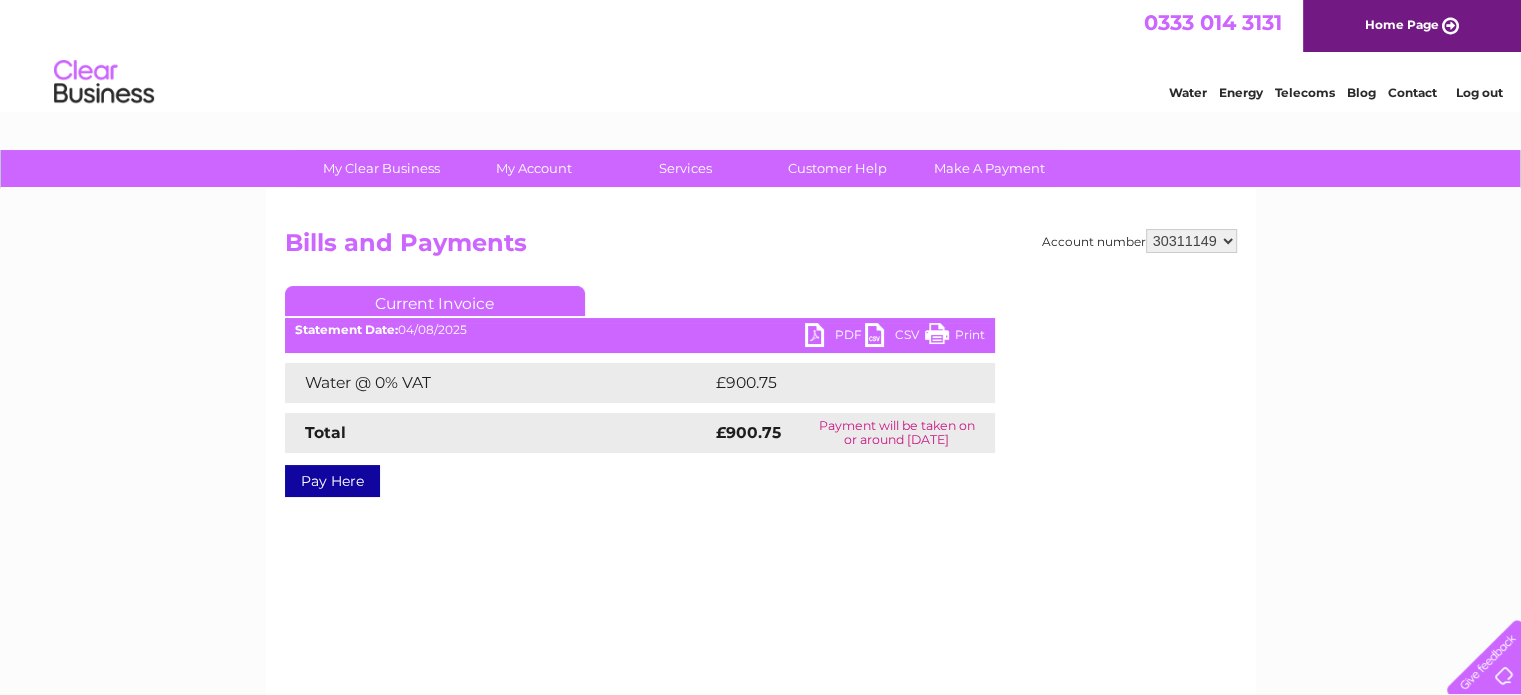 scroll, scrollTop: 0, scrollLeft: 0, axis: both 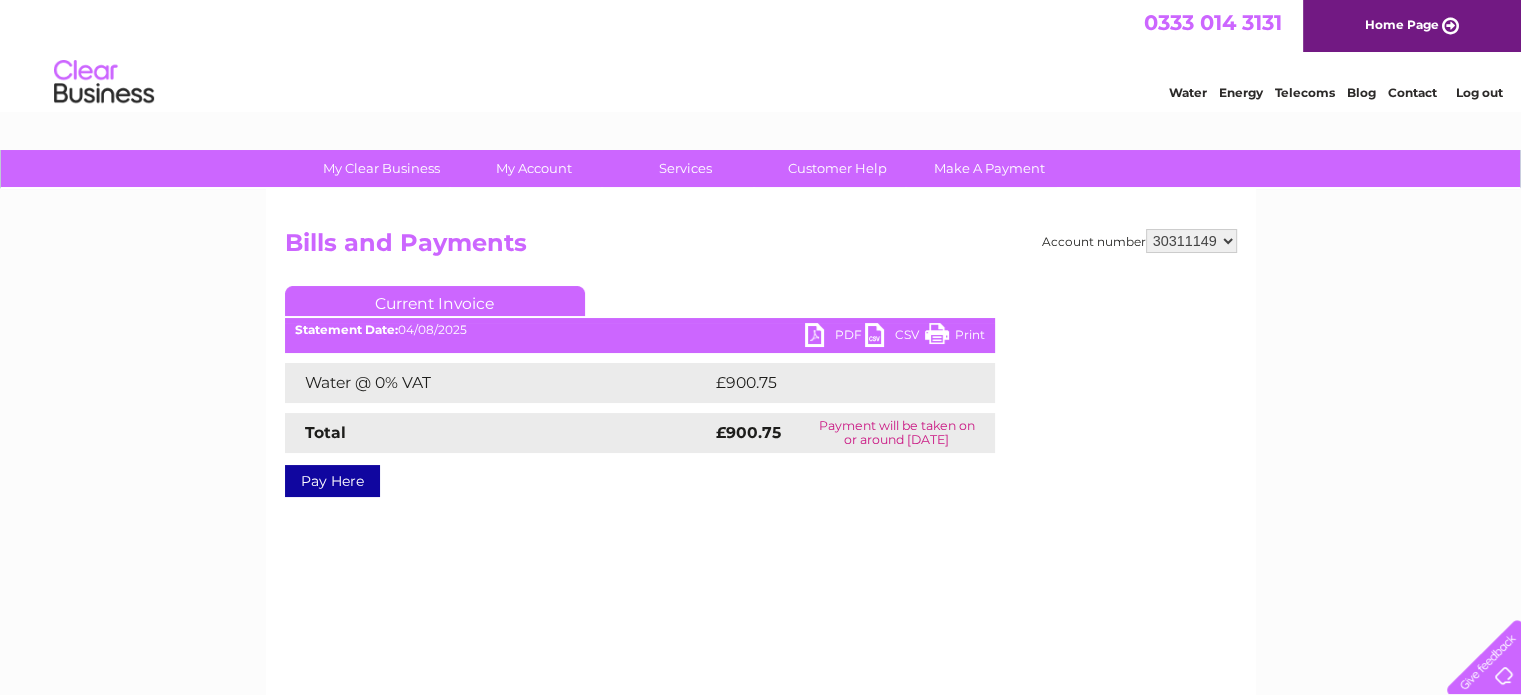 click on "PDF" at bounding box center (835, 337) 